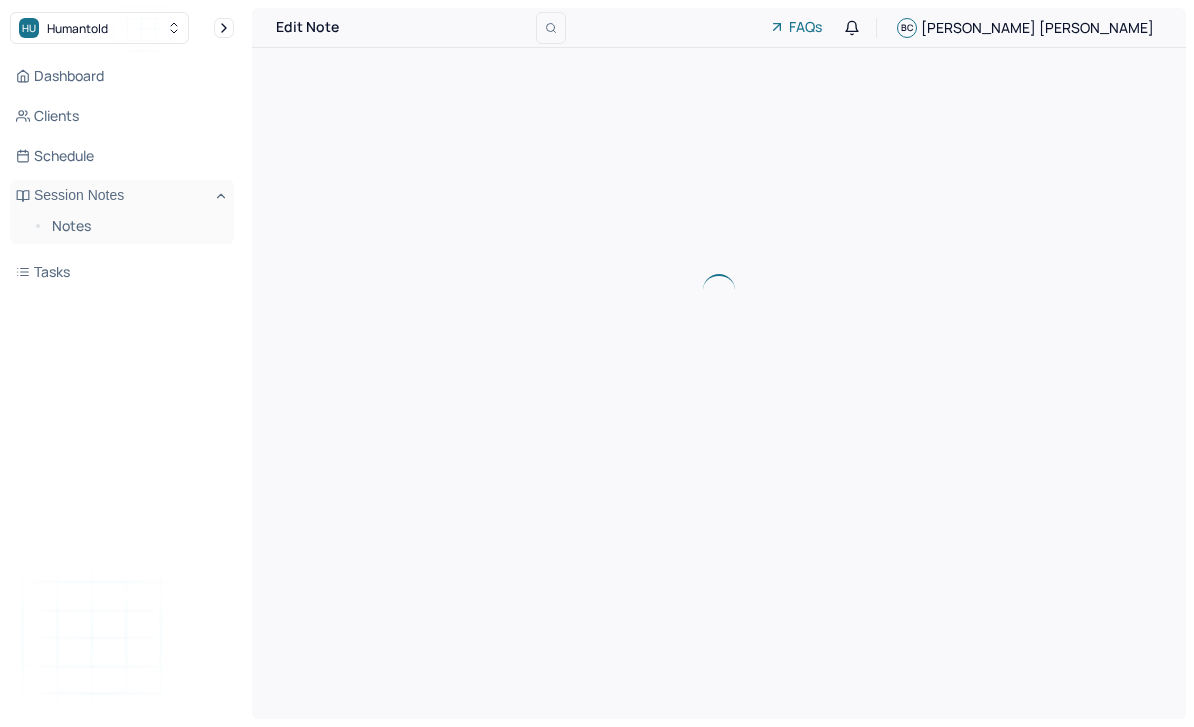 scroll, scrollTop: 0, scrollLeft: 0, axis: both 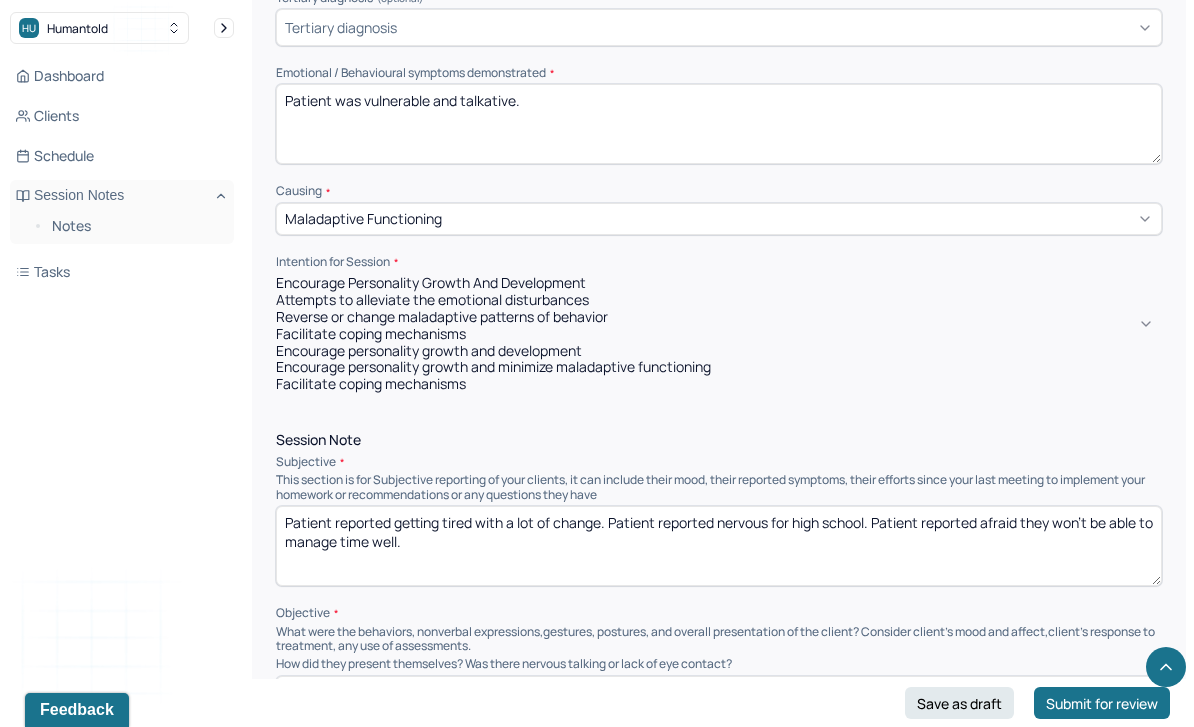 click on "Attempts to alleviate the emotional disturbances" at bounding box center [719, 300] 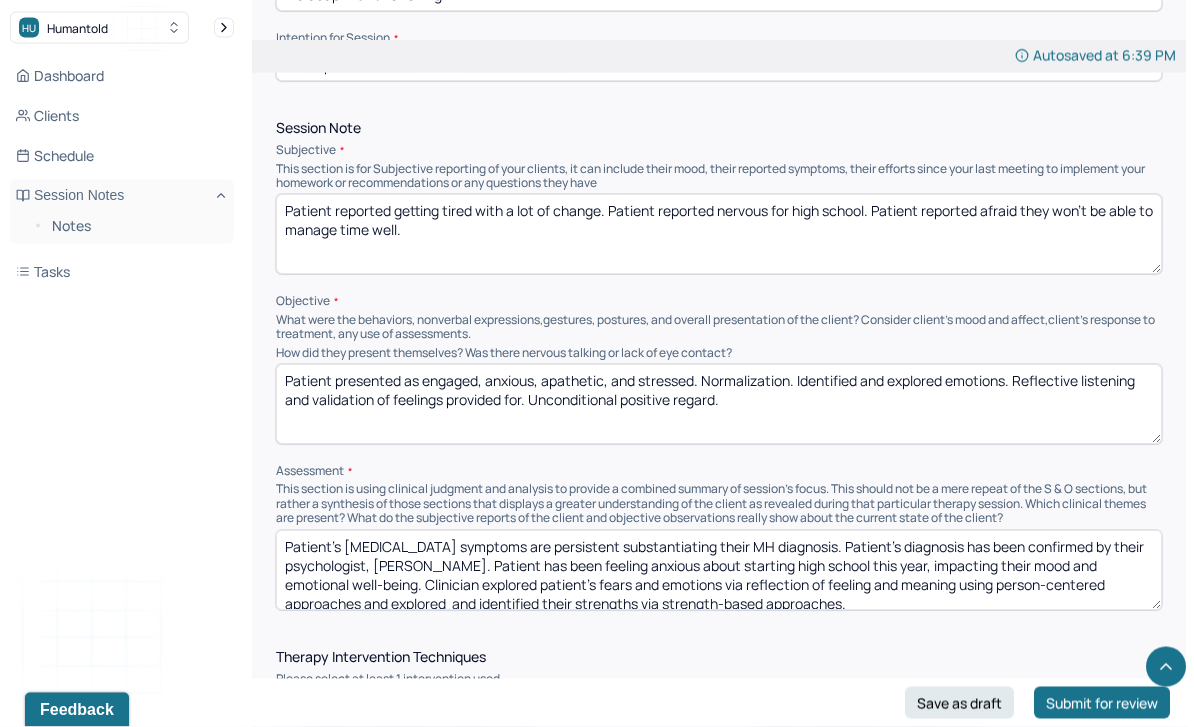 scroll, scrollTop: 1107, scrollLeft: 0, axis: vertical 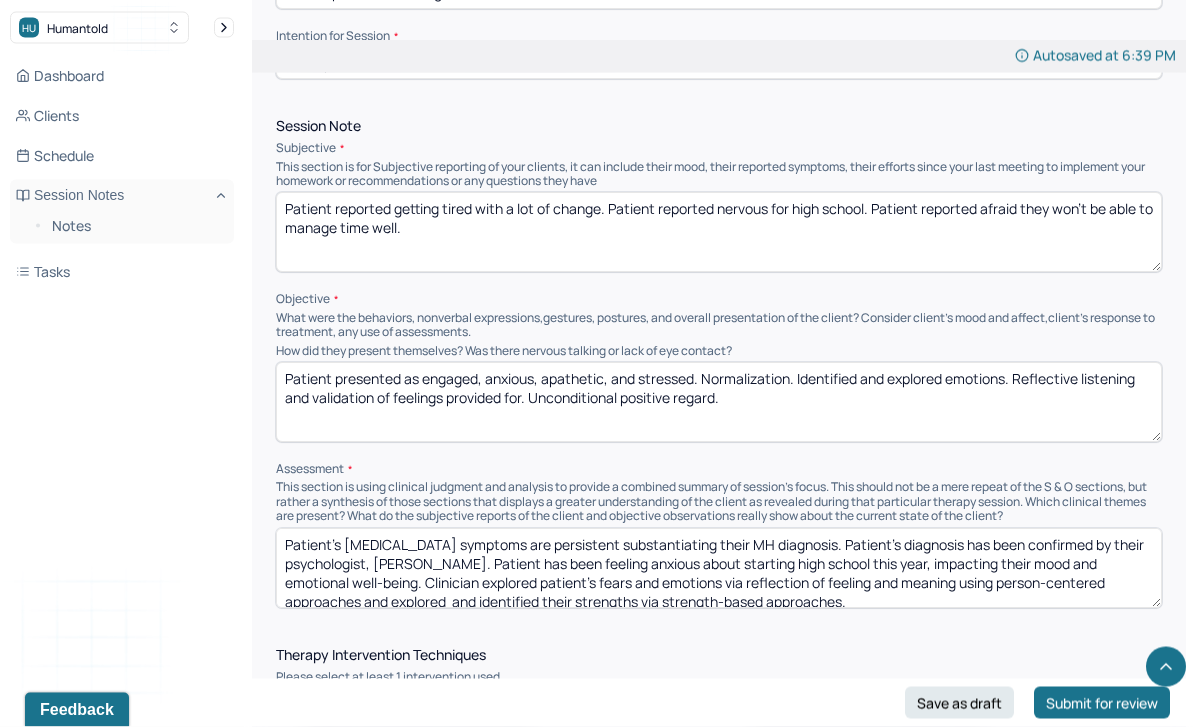 click on "Patient presented as engaged, anxious, apathetic, and stressed. Normalization. Identified and explored emotions. Reflective listening and validation of feelings provided for. Unconditional positive regard." at bounding box center (719, 403) 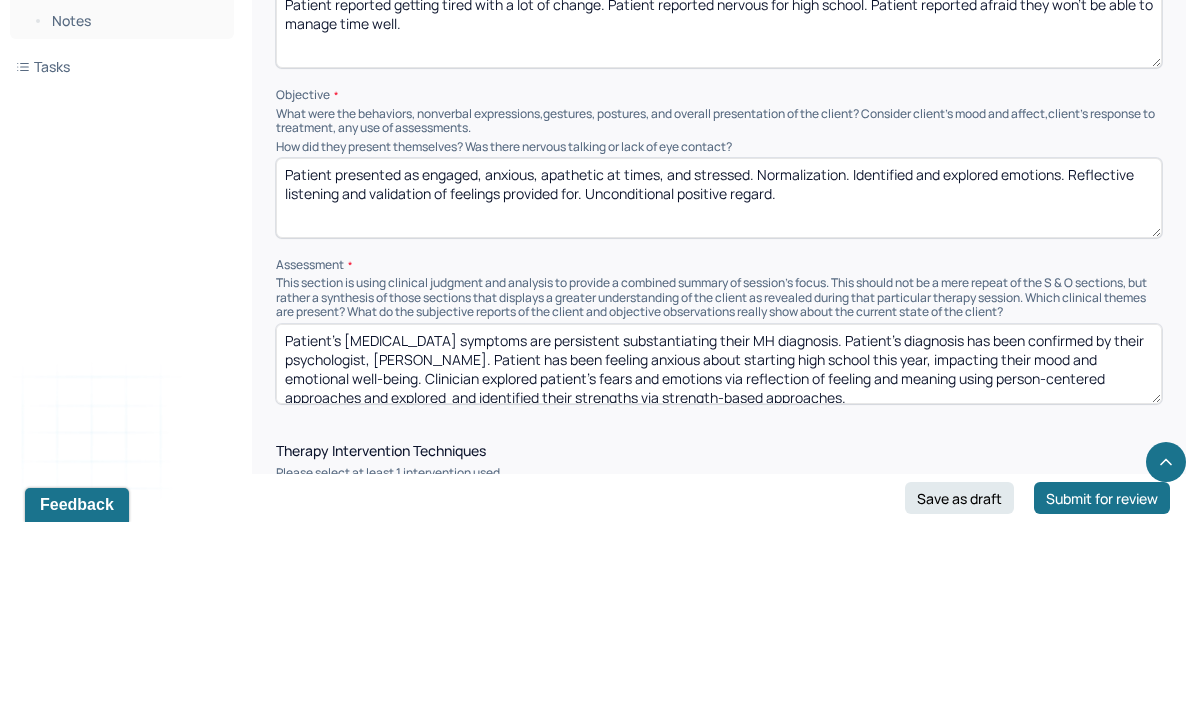 scroll, scrollTop: 1313, scrollLeft: 0, axis: vertical 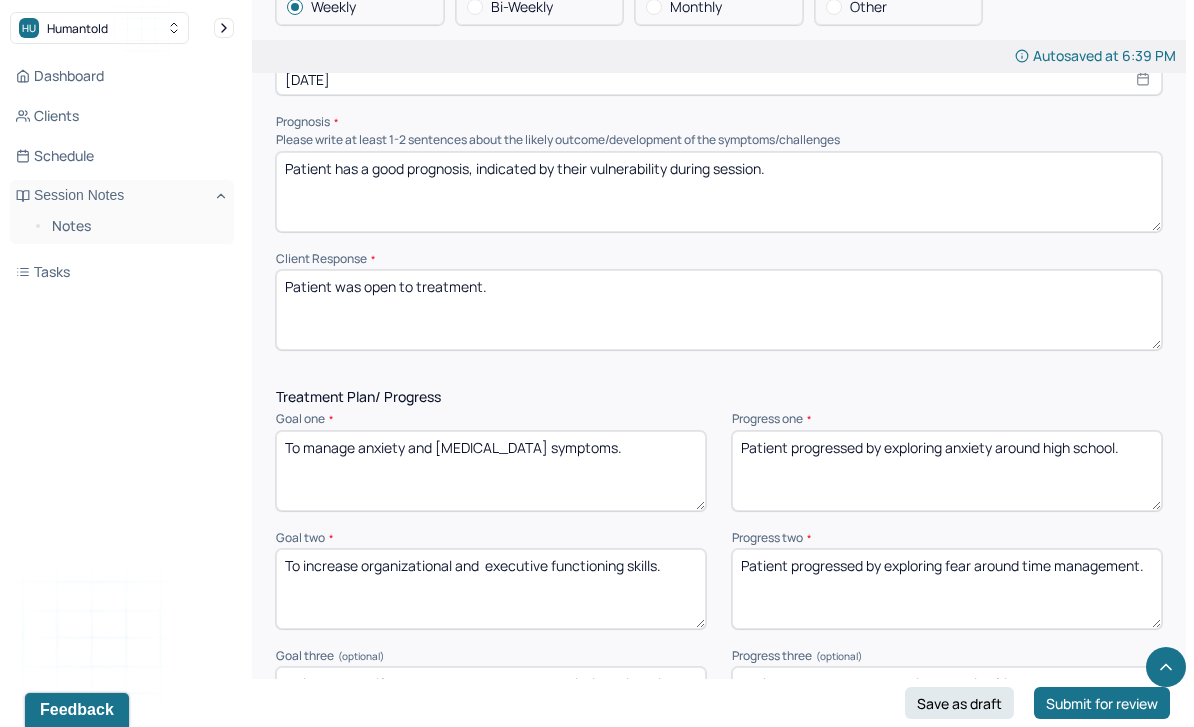 type on "Patient presented as engaged, anxious, apathetic at times, and stressed. Normalization. Identified and explored emotions. Reflective listening and validation of feelings provided for. Unconditional positive regard." 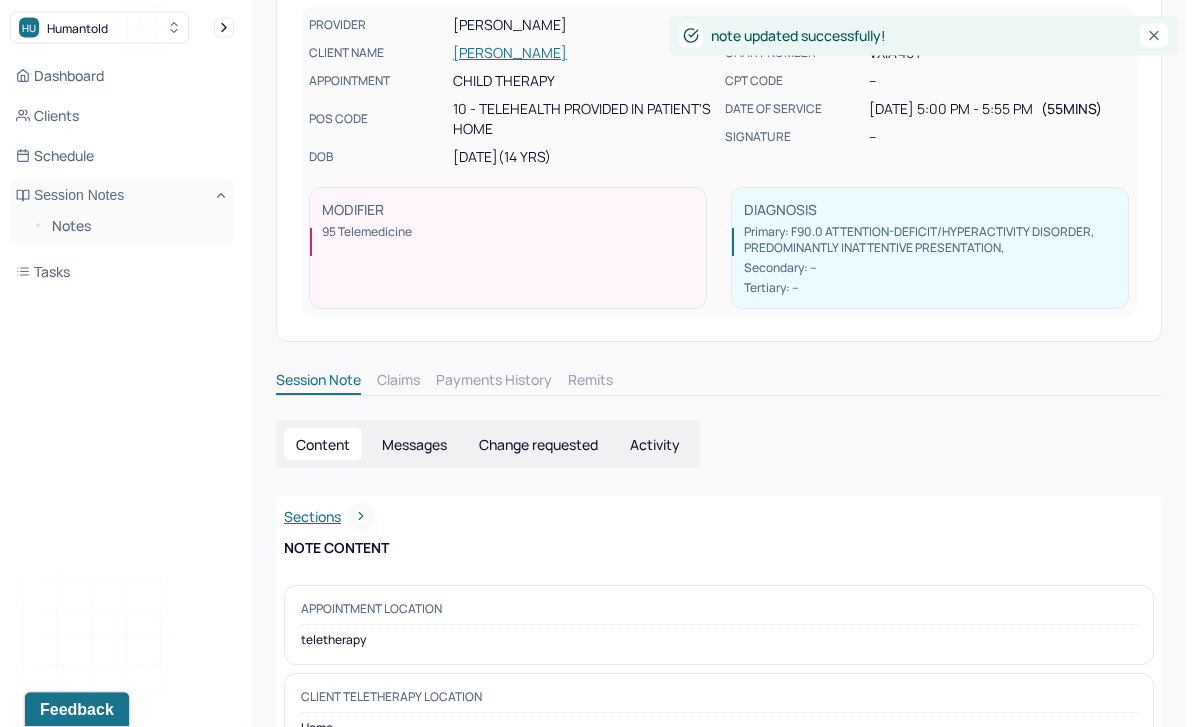 scroll, scrollTop: 0, scrollLeft: 0, axis: both 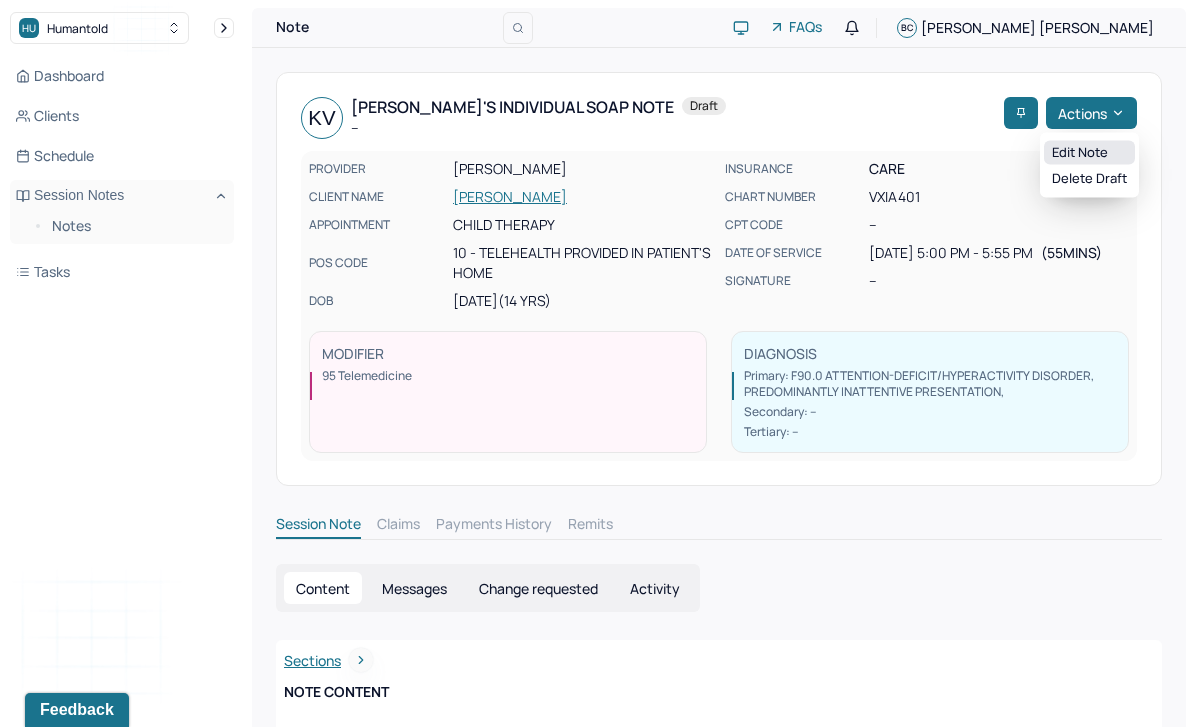 click on "Edit note" at bounding box center [1089, 153] 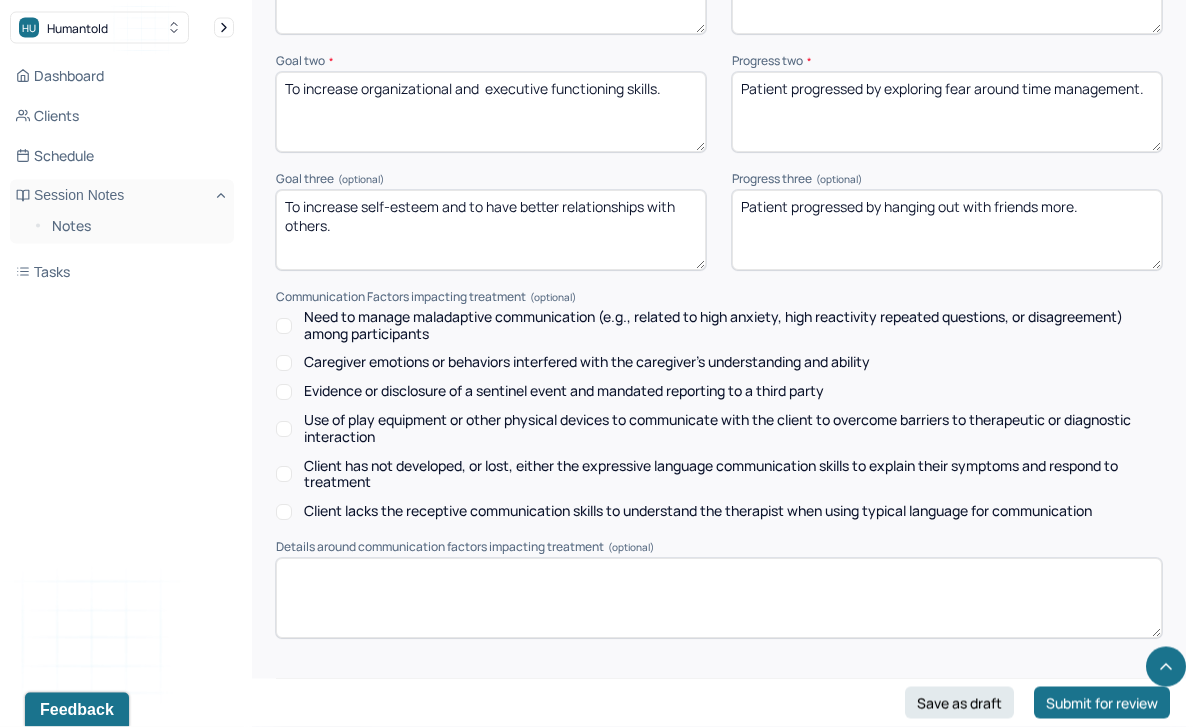 scroll, scrollTop: 2953, scrollLeft: 0, axis: vertical 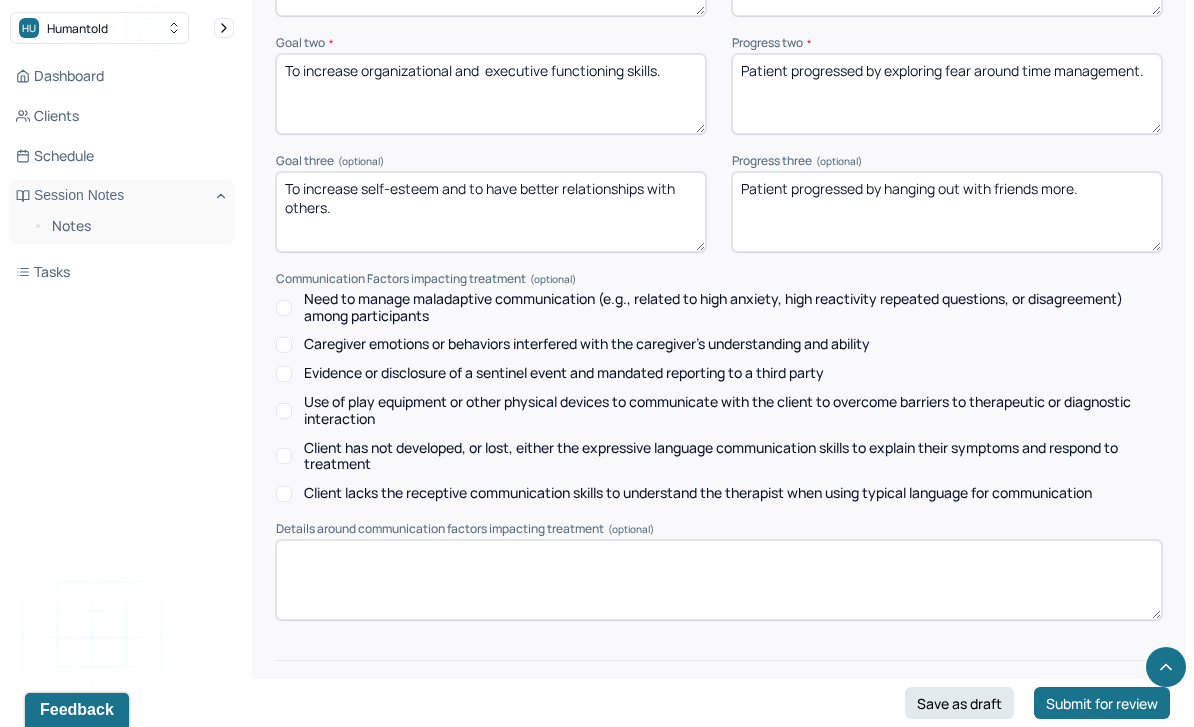 click at bounding box center [719, 745] 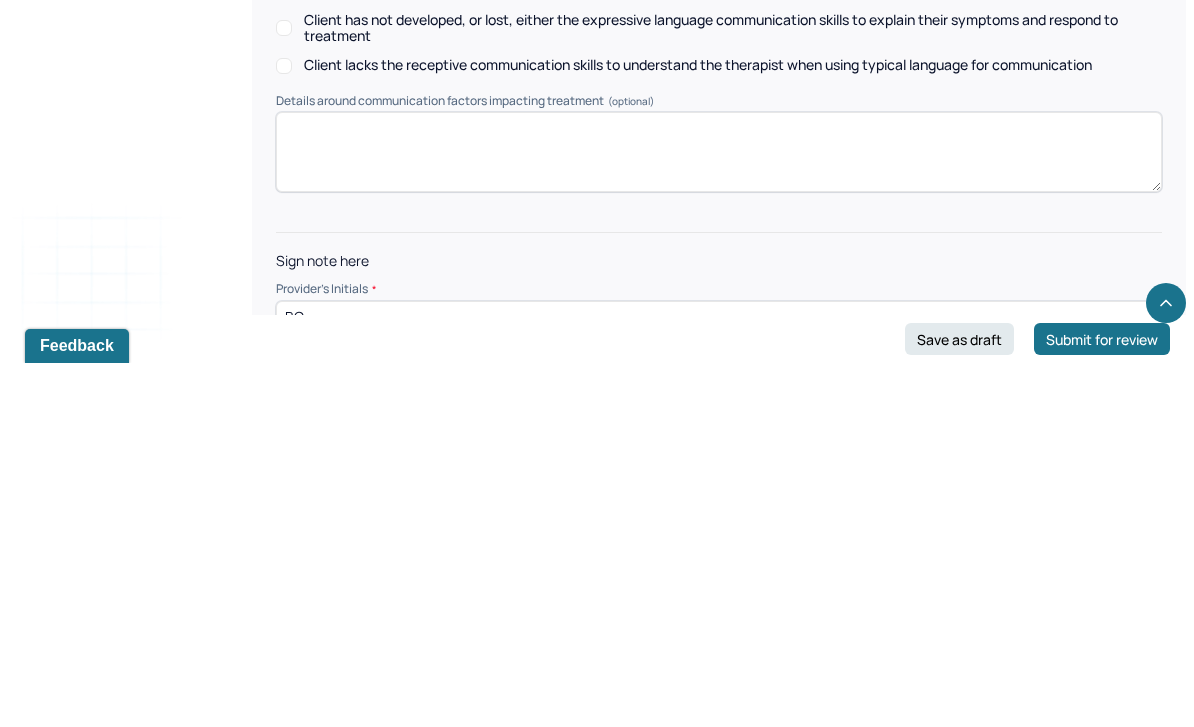 scroll, scrollTop: 2953, scrollLeft: 0, axis: vertical 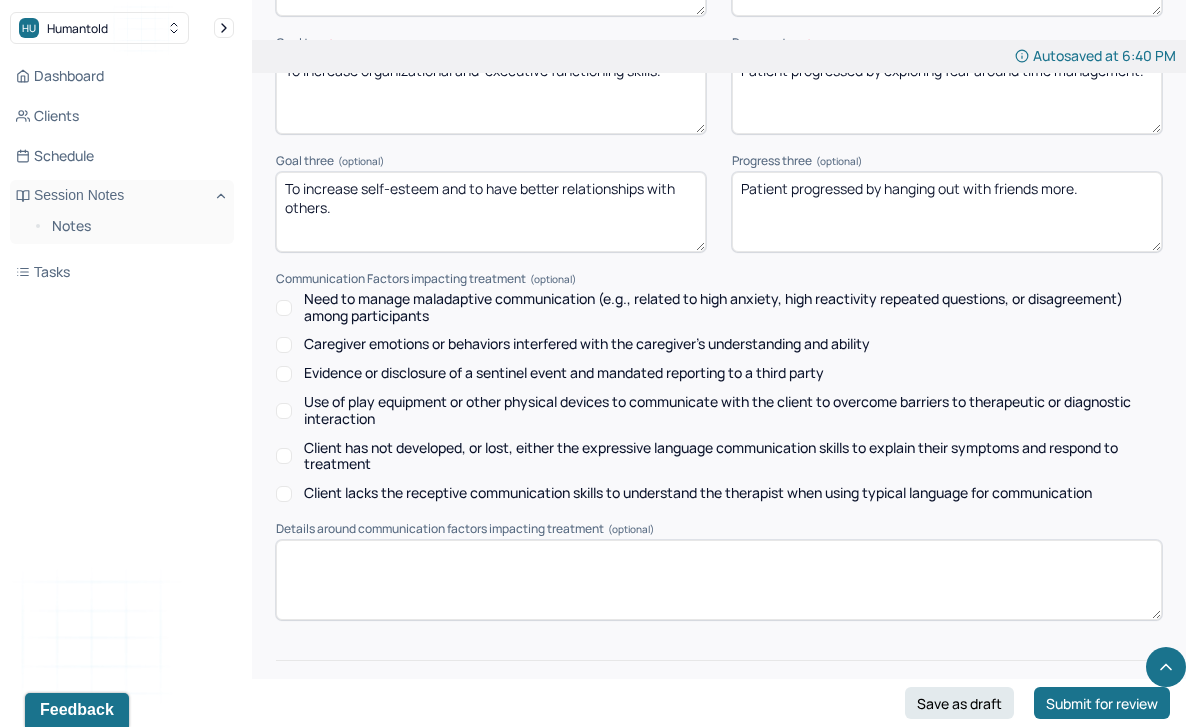 type on "BC" 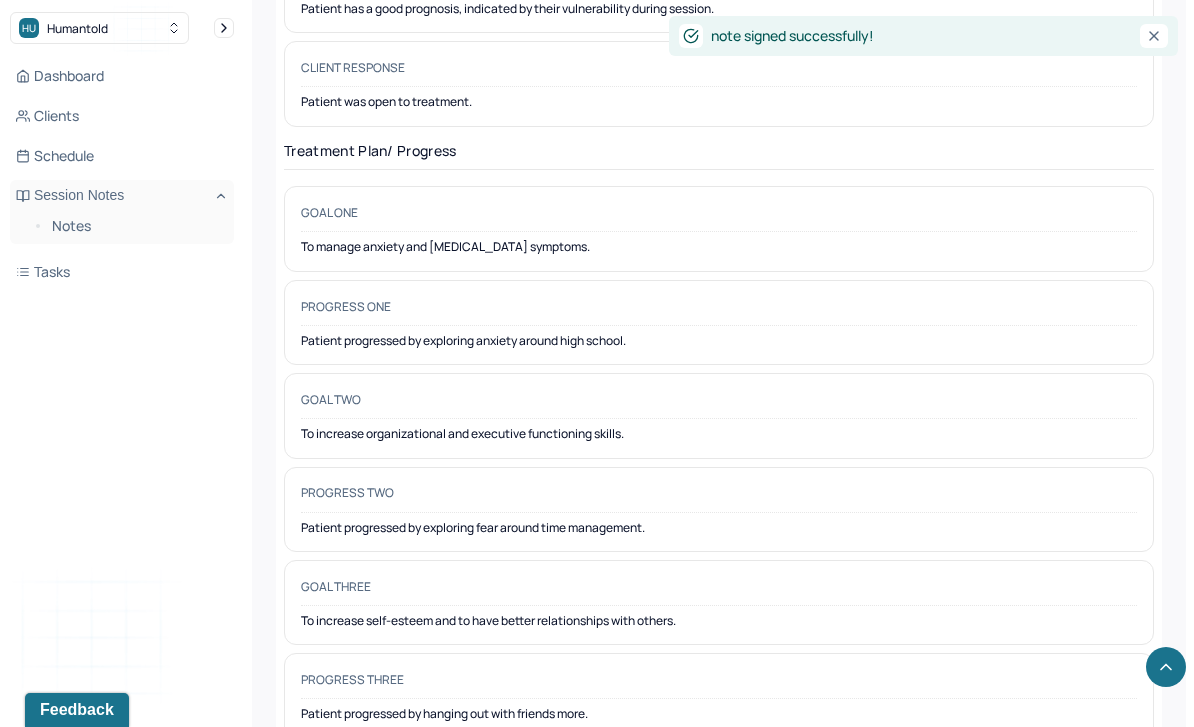 click on "Notes" at bounding box center [135, 226] 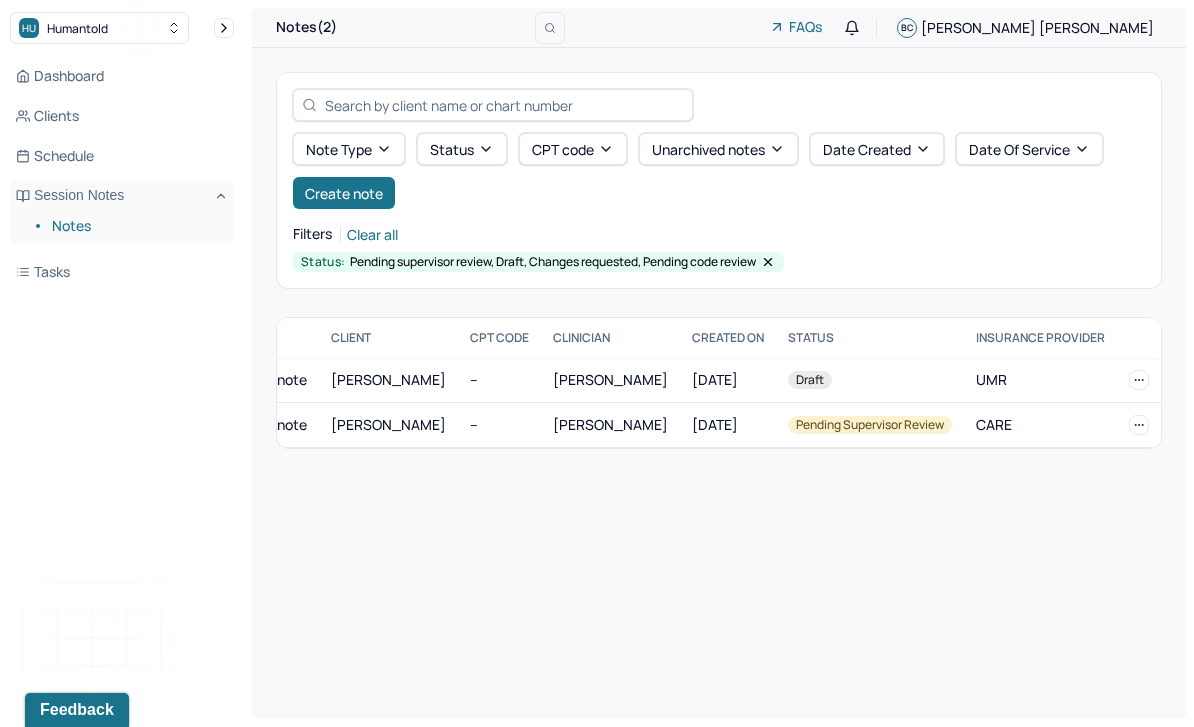 scroll, scrollTop: 0, scrollLeft: 290, axis: horizontal 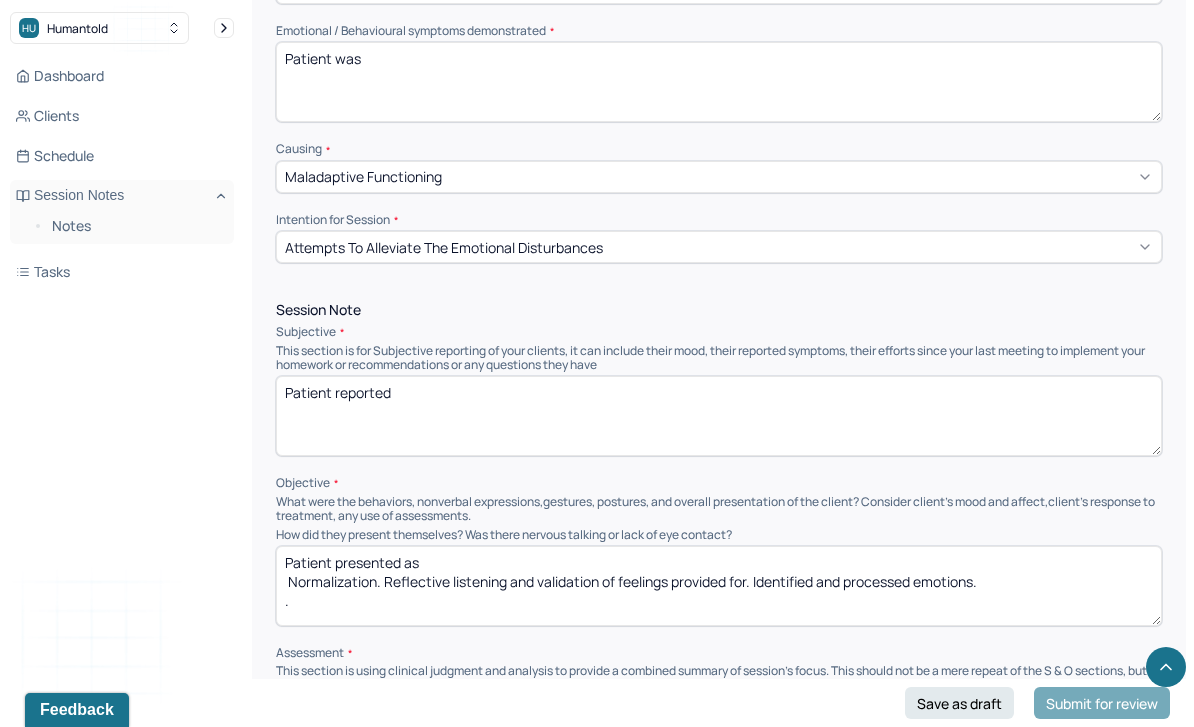 click on "Patient reported" at bounding box center (719, 416) 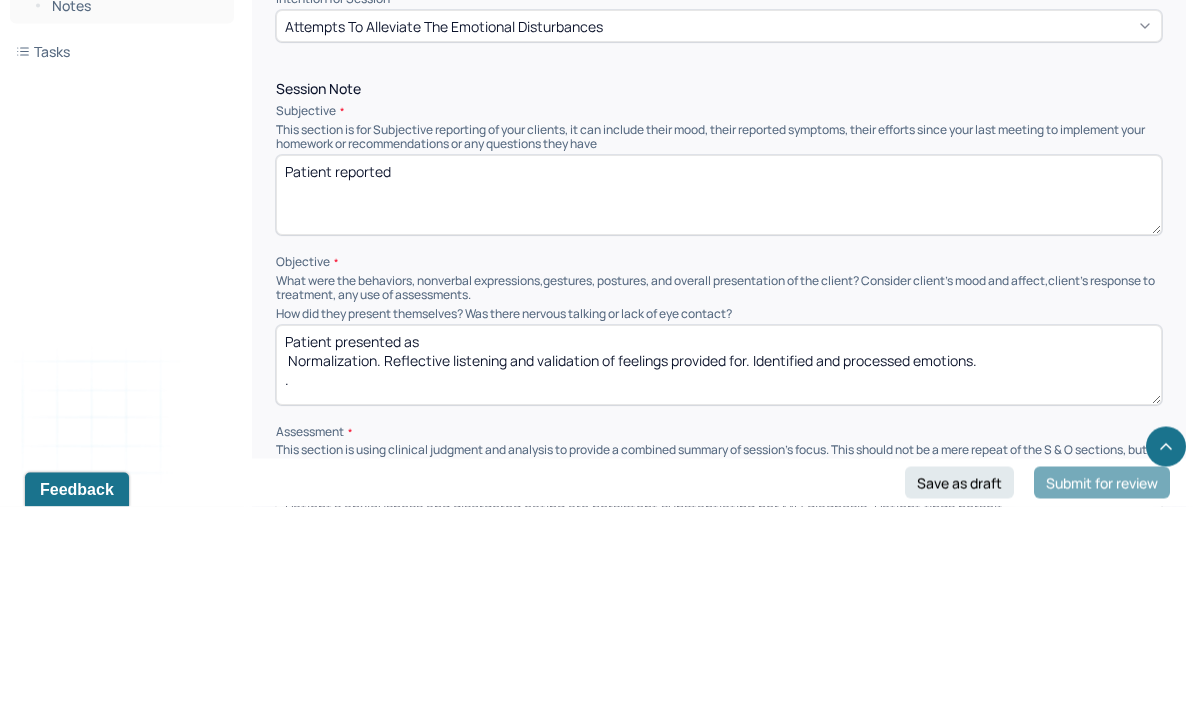 scroll, scrollTop: 1145, scrollLeft: 0, axis: vertical 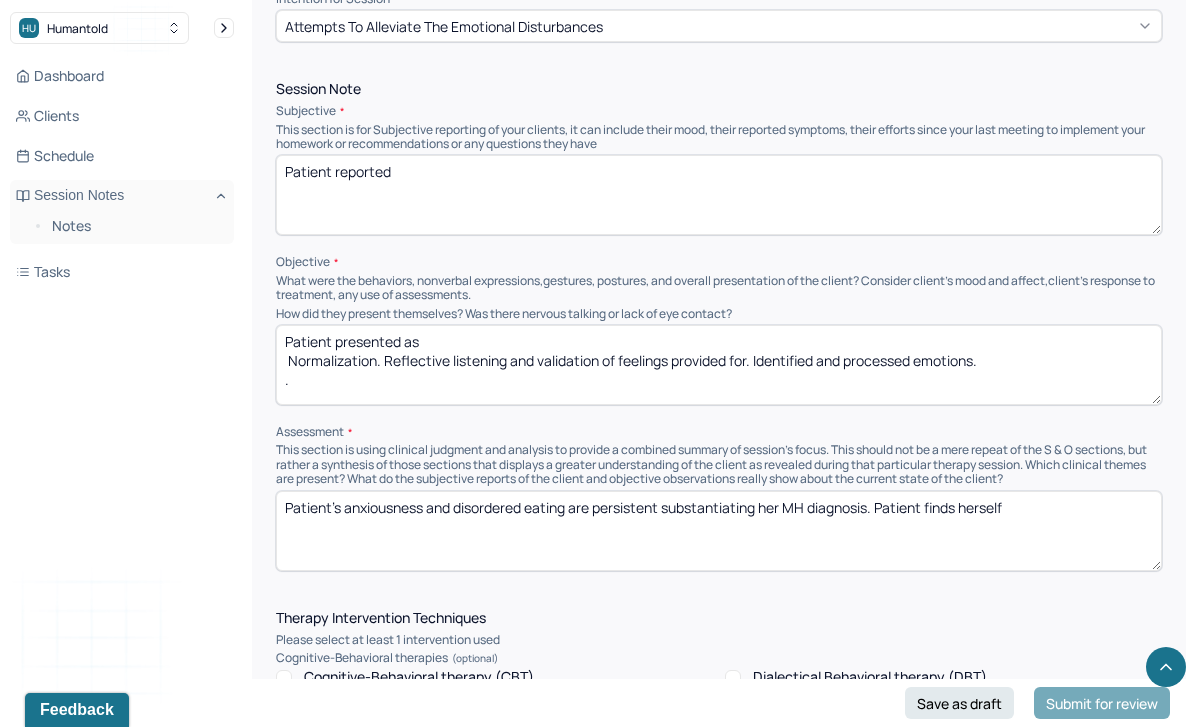 click on "Save as draft" at bounding box center (959, 703) 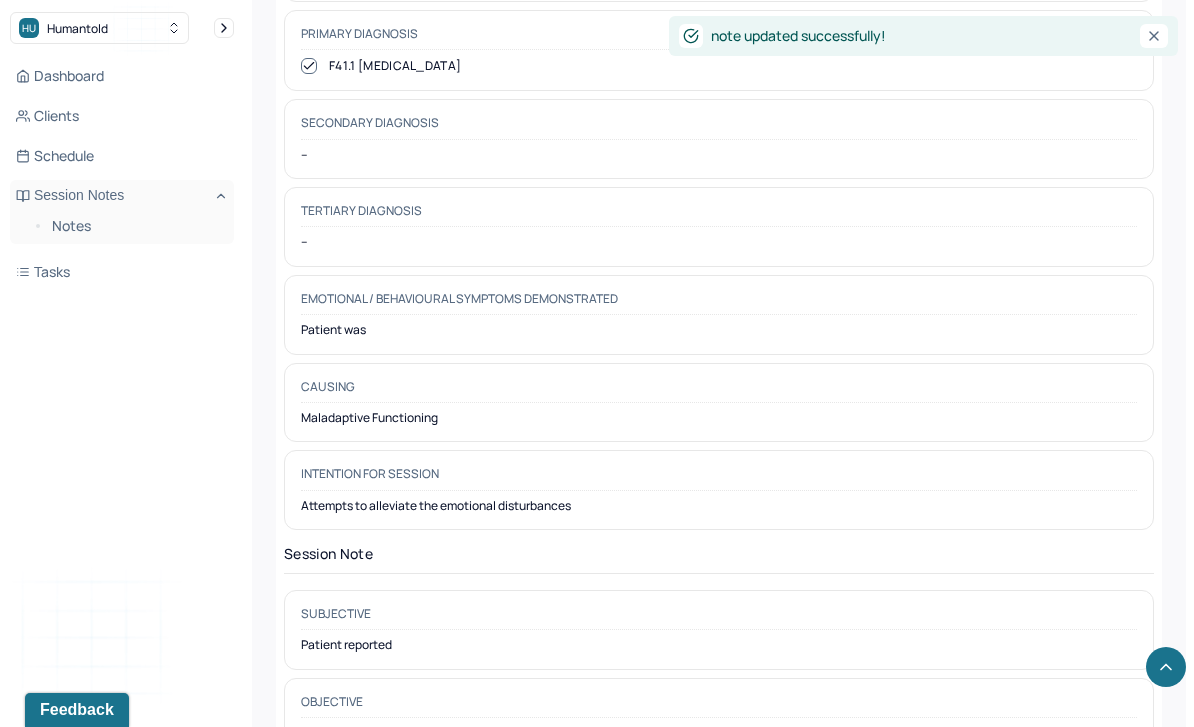 click on "Notes" at bounding box center [135, 226] 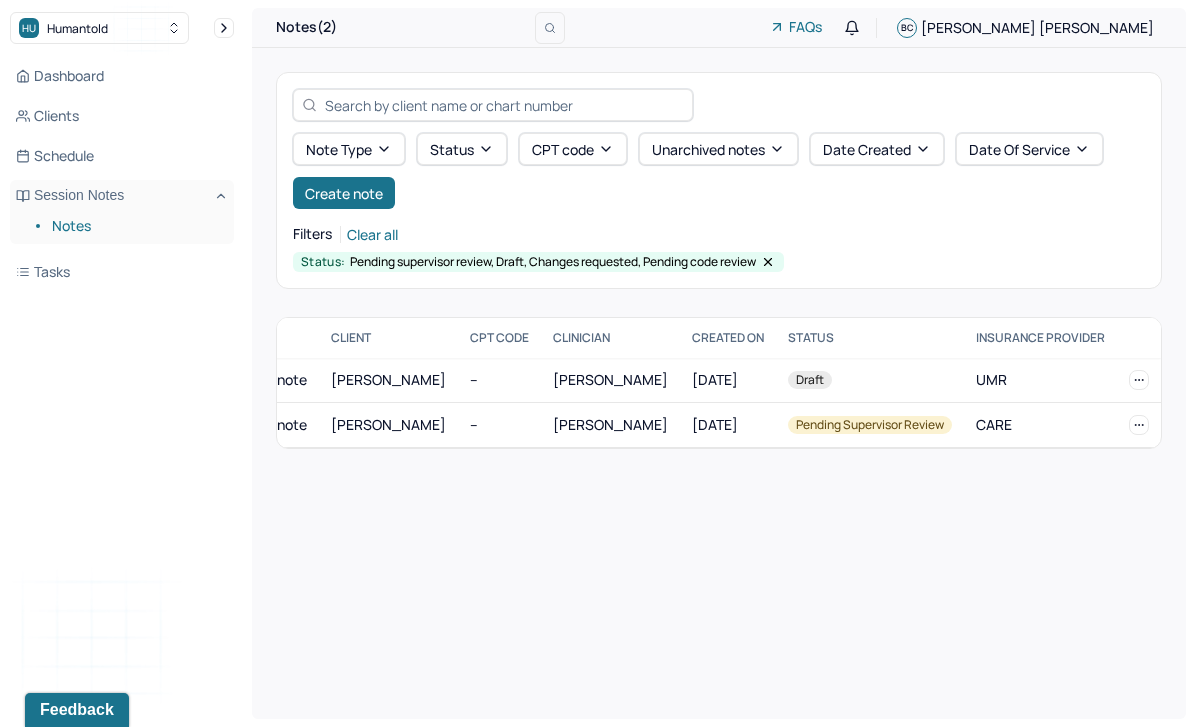 scroll, scrollTop: 0, scrollLeft: 303, axis: horizontal 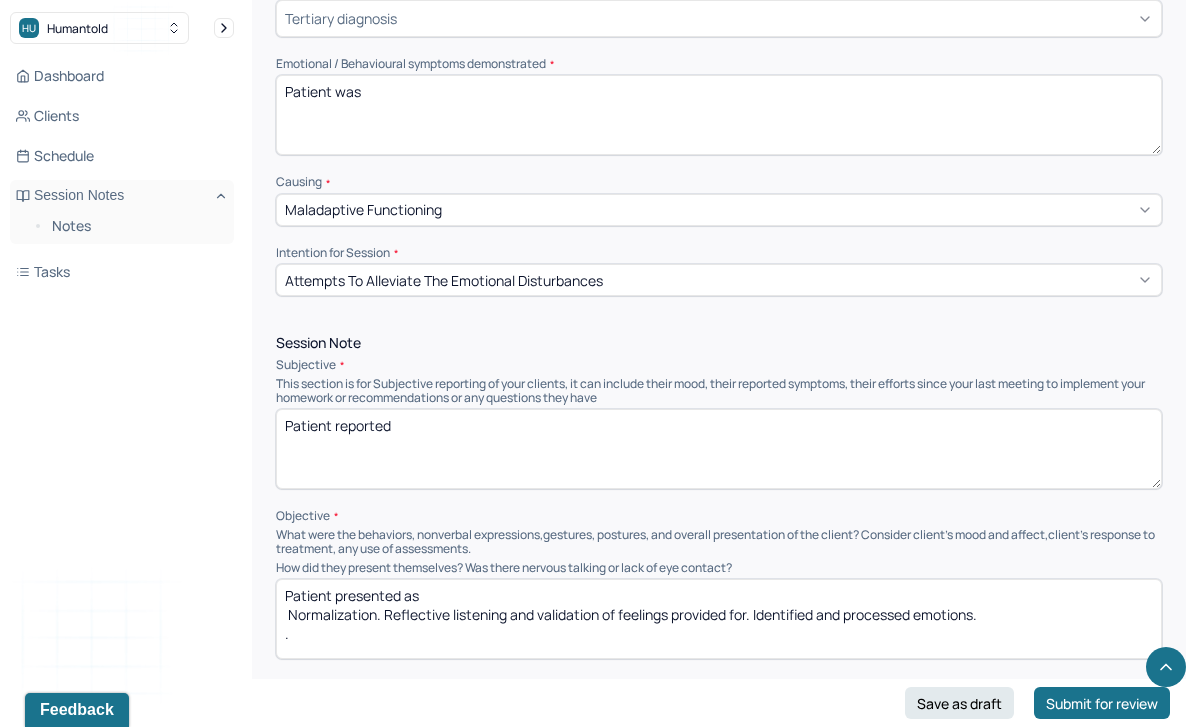 click on "Patient reported" at bounding box center [719, 449] 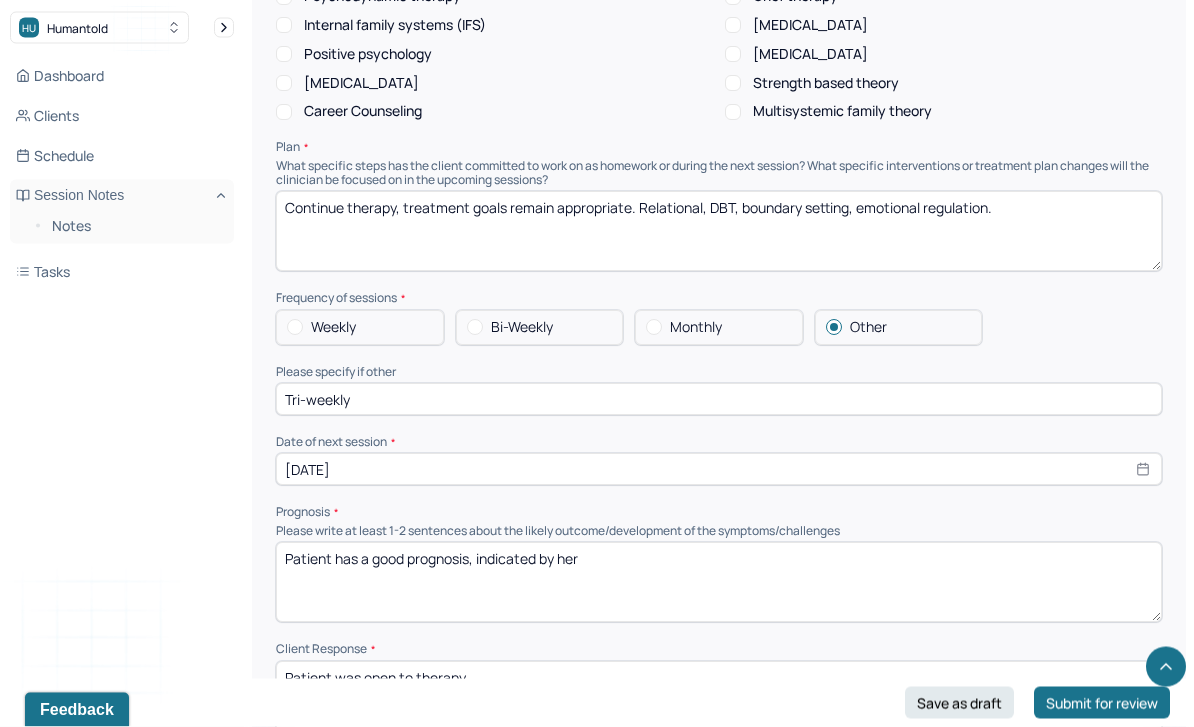 scroll, scrollTop: 2138, scrollLeft: 0, axis: vertical 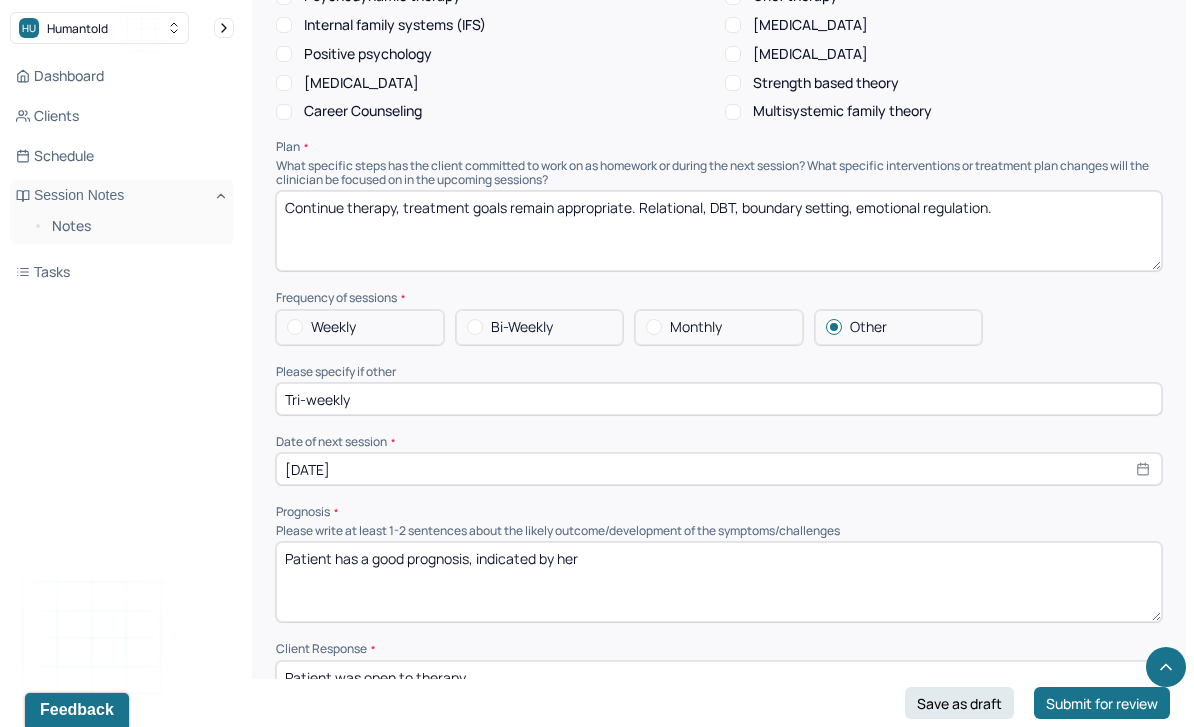 click on "Save as draft" at bounding box center (959, 703) 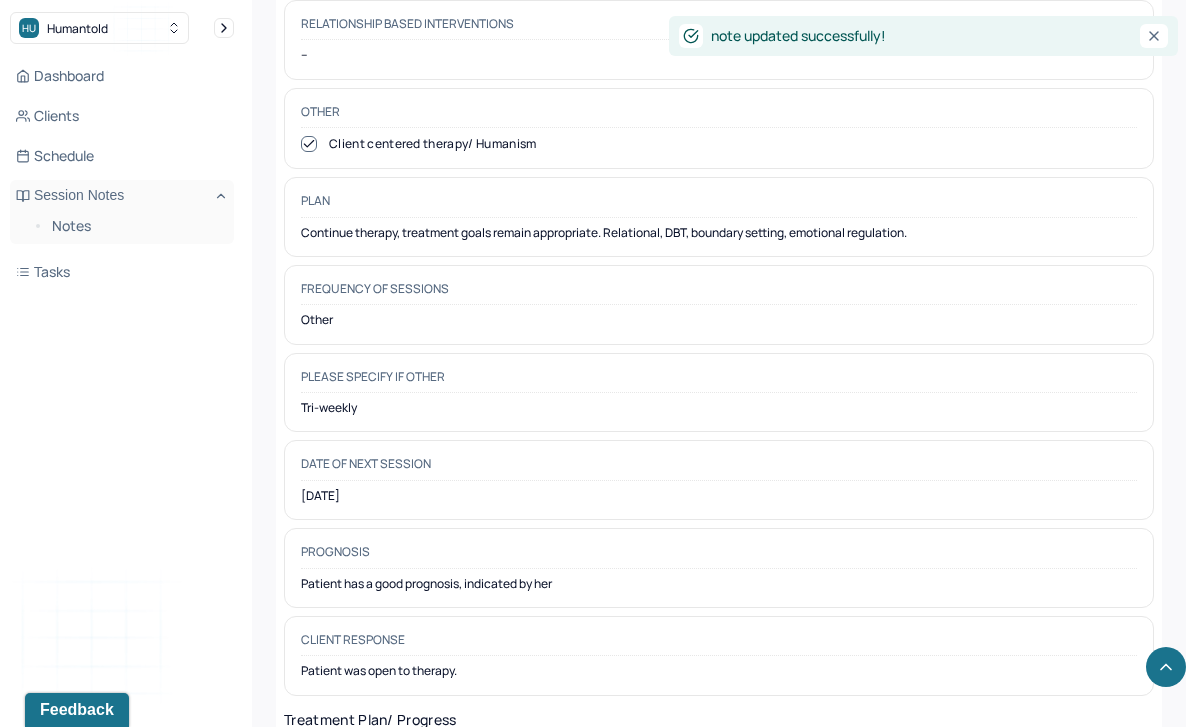 click on "Clients" at bounding box center [122, 116] 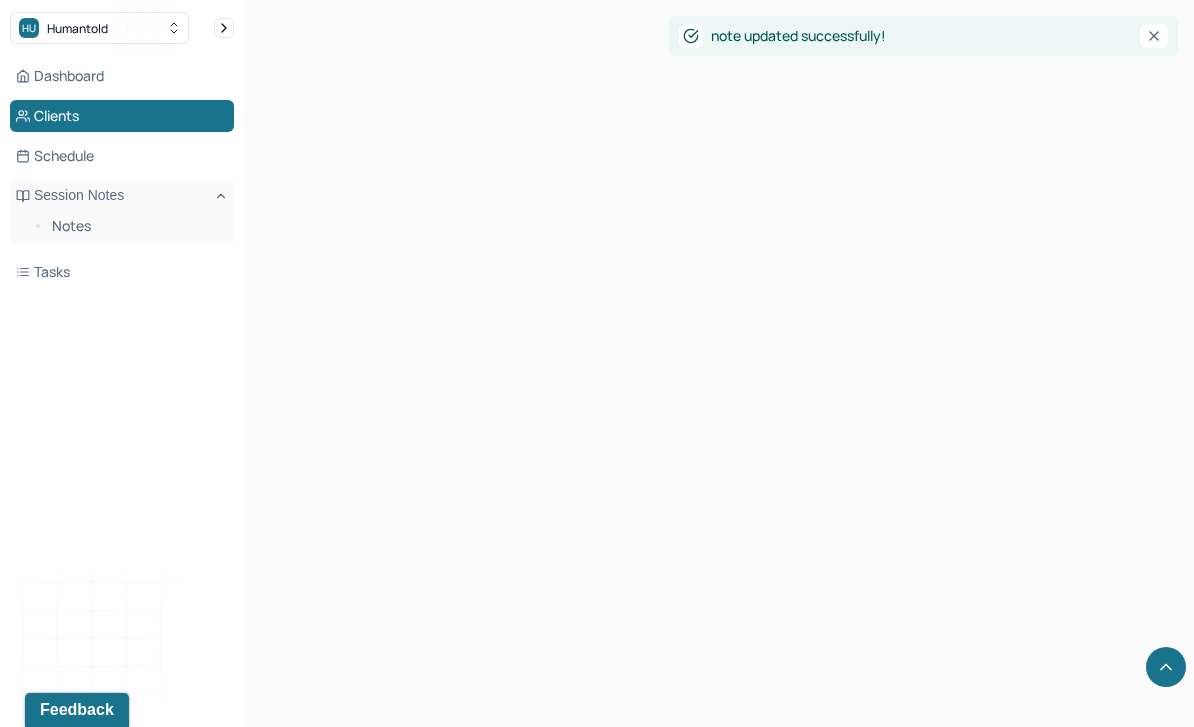 scroll, scrollTop: 0, scrollLeft: 0, axis: both 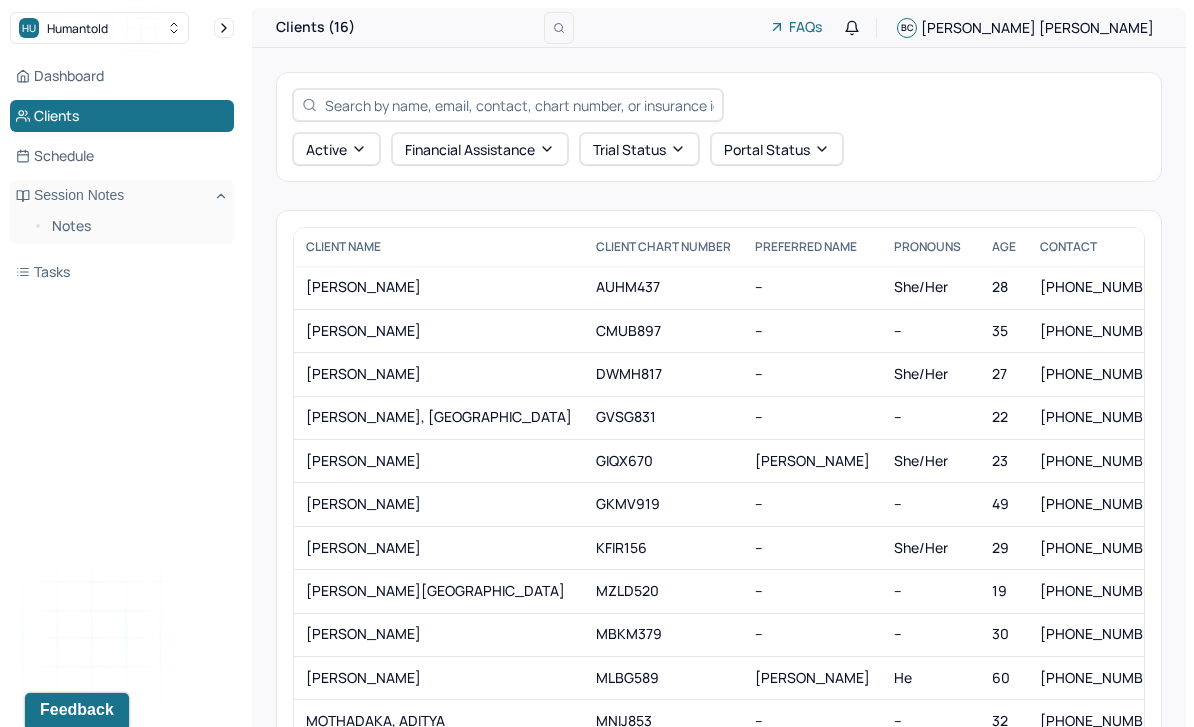 click on "AUHM437" at bounding box center (663, 287) 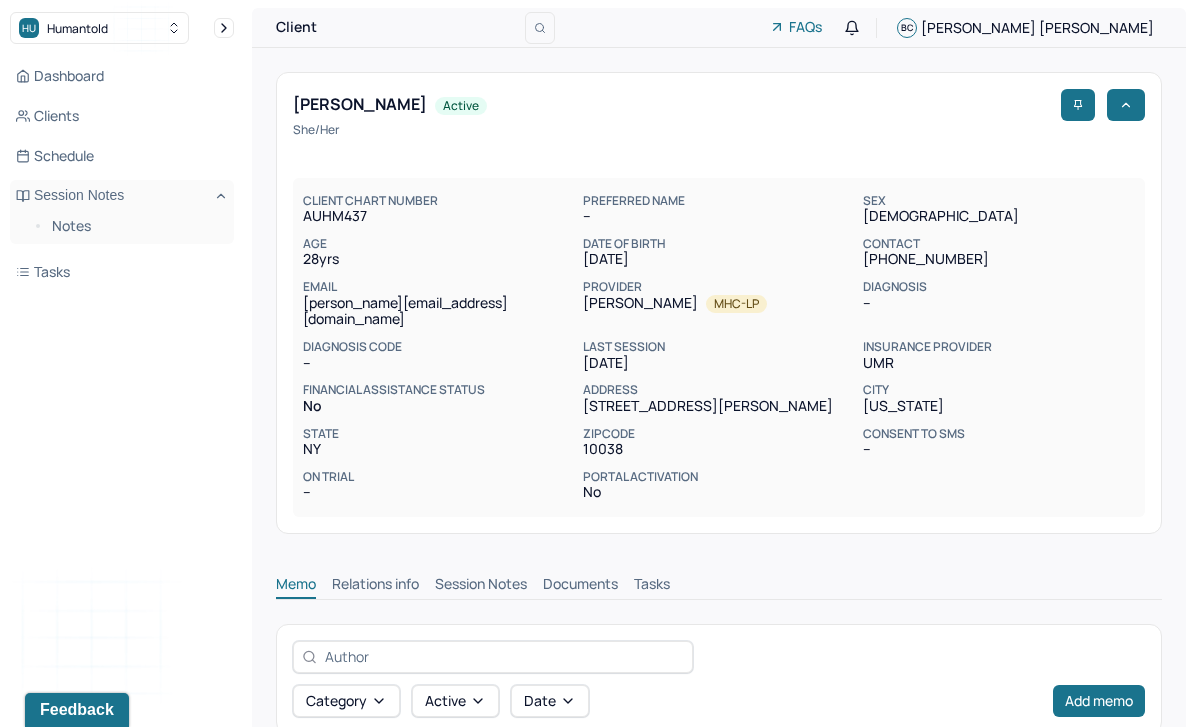 click on "Session Notes" at bounding box center (481, 586) 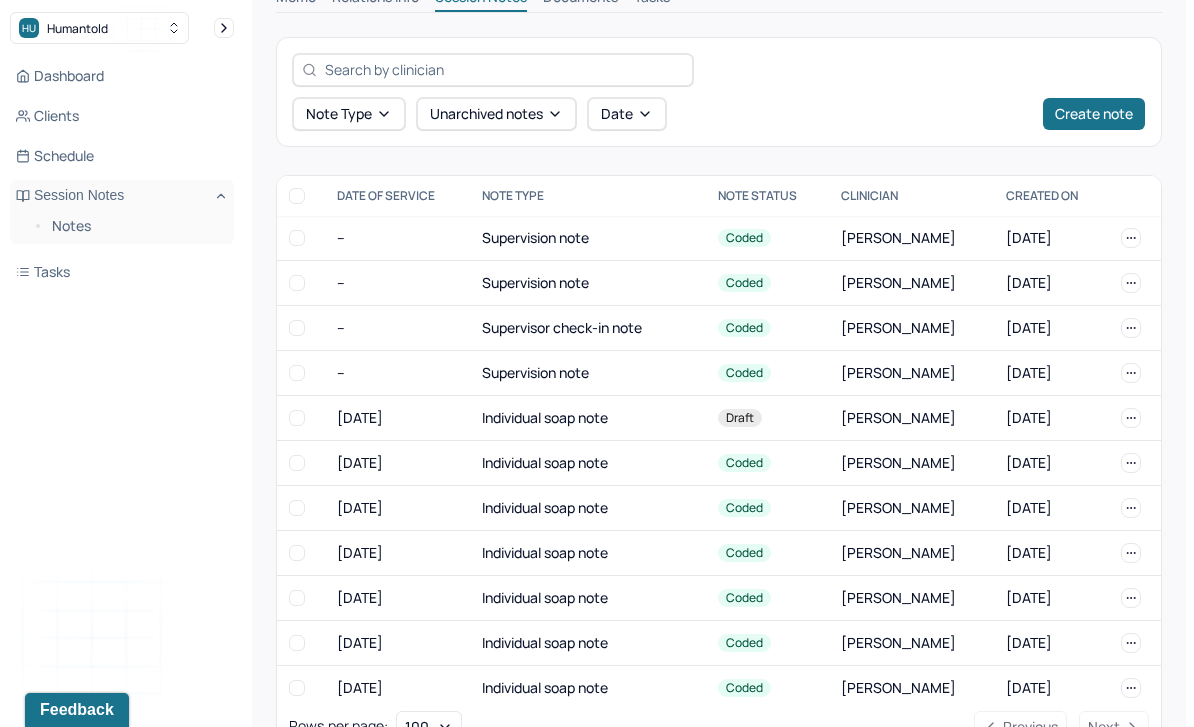 scroll, scrollTop: 560, scrollLeft: 0, axis: vertical 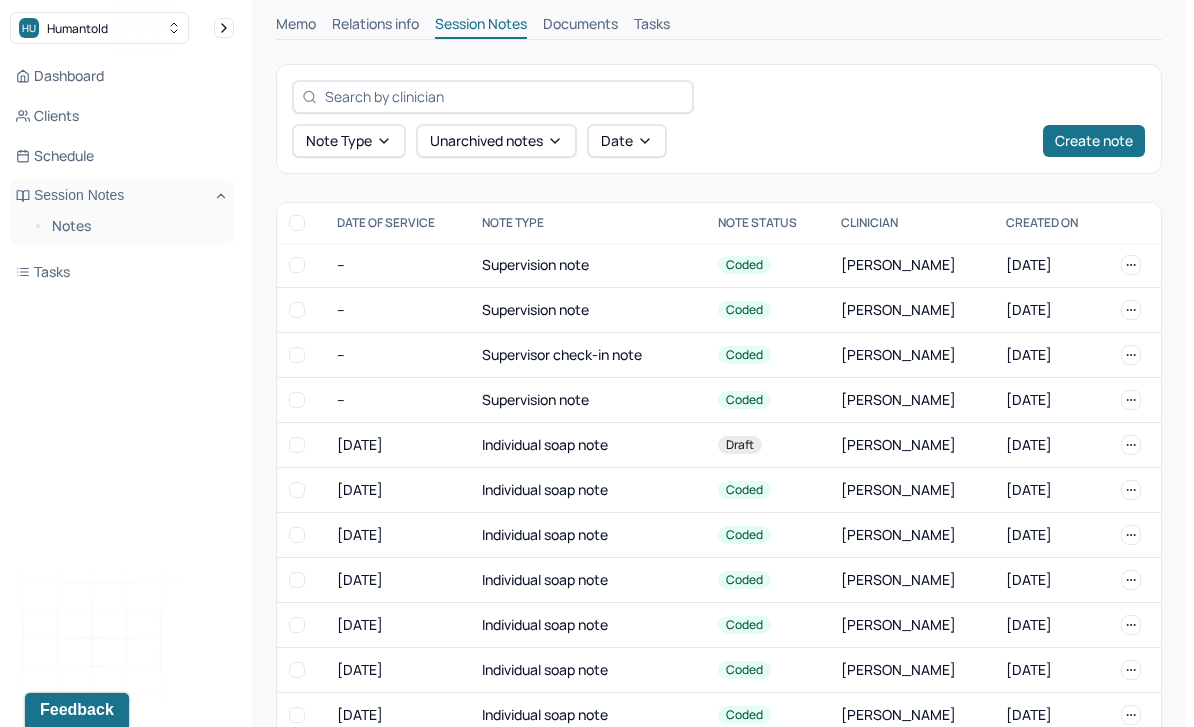 click on "[PERSON_NAME]" at bounding box center (912, 489) 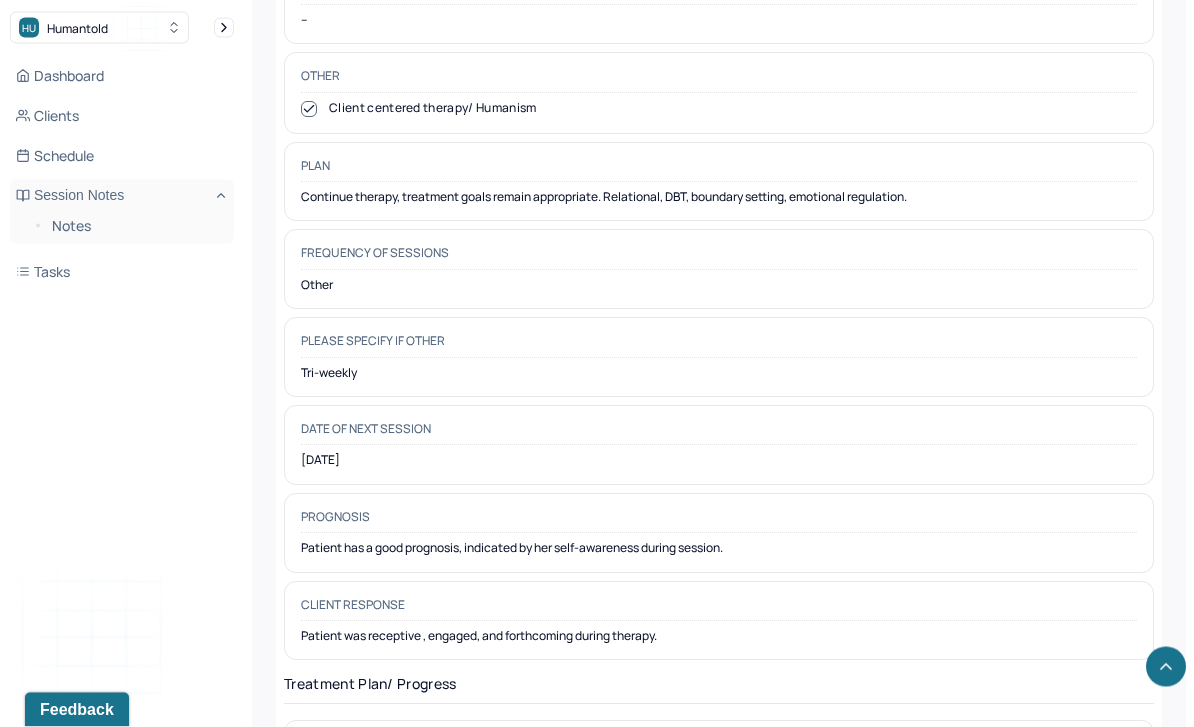 scroll, scrollTop: 2333, scrollLeft: 0, axis: vertical 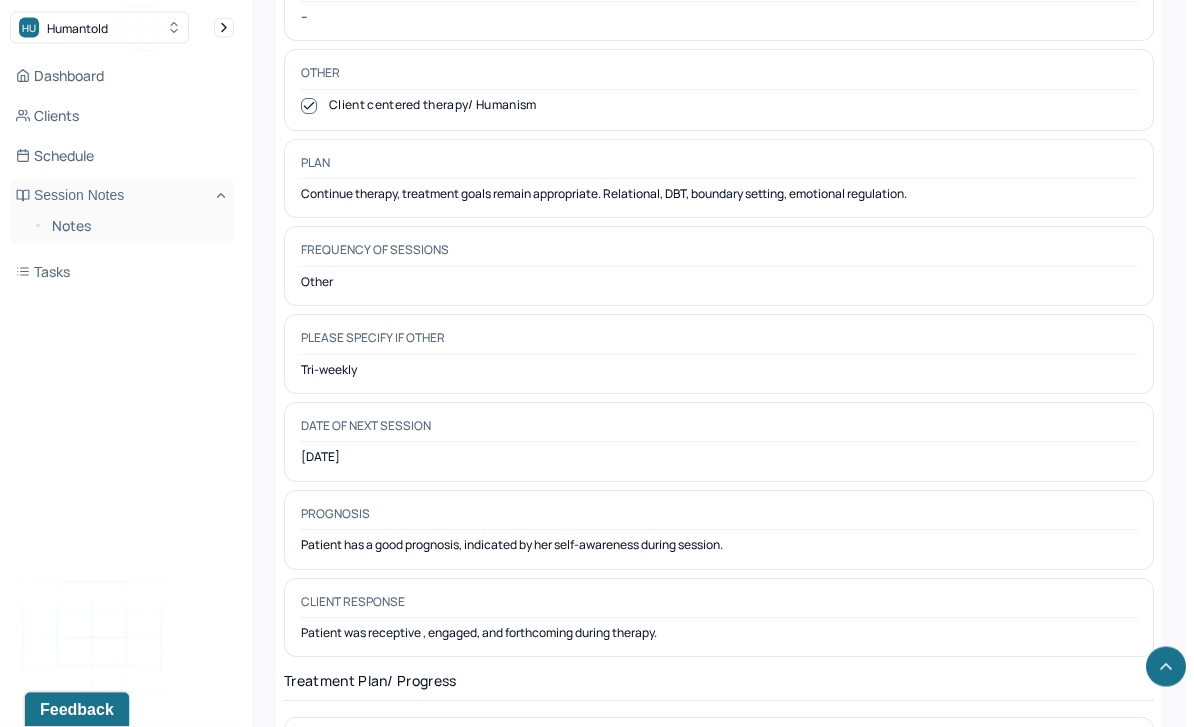 click on "Notes" at bounding box center [135, 226] 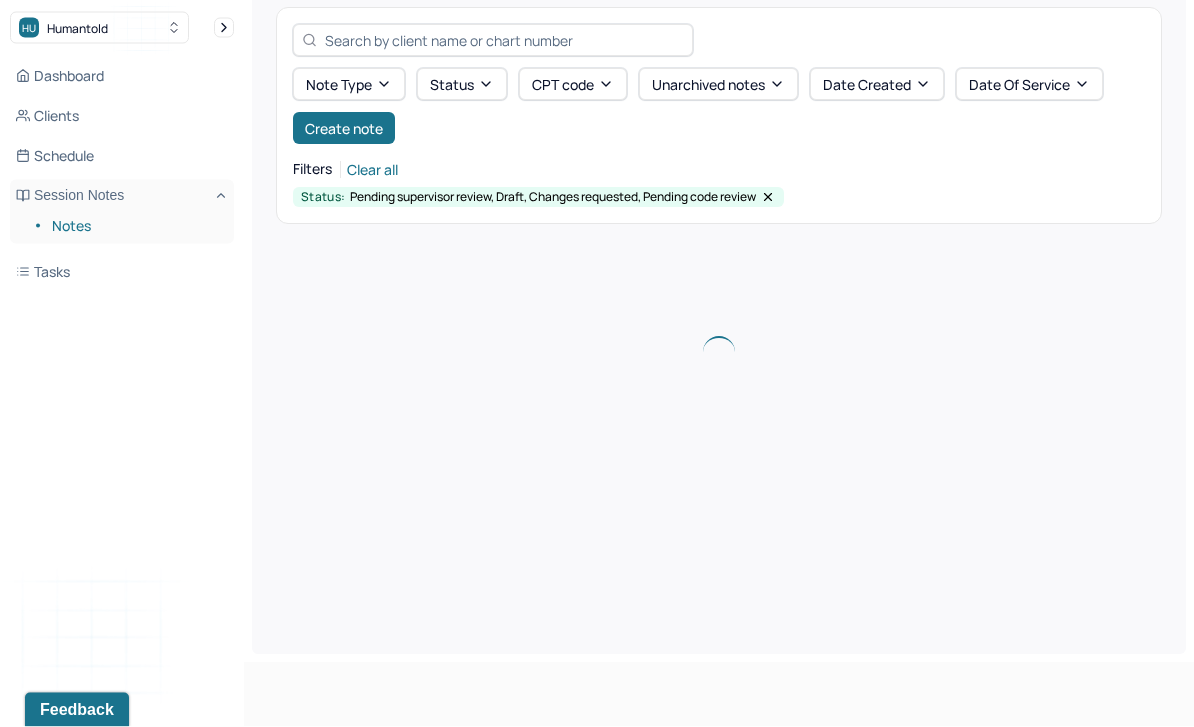 scroll, scrollTop: 0, scrollLeft: 0, axis: both 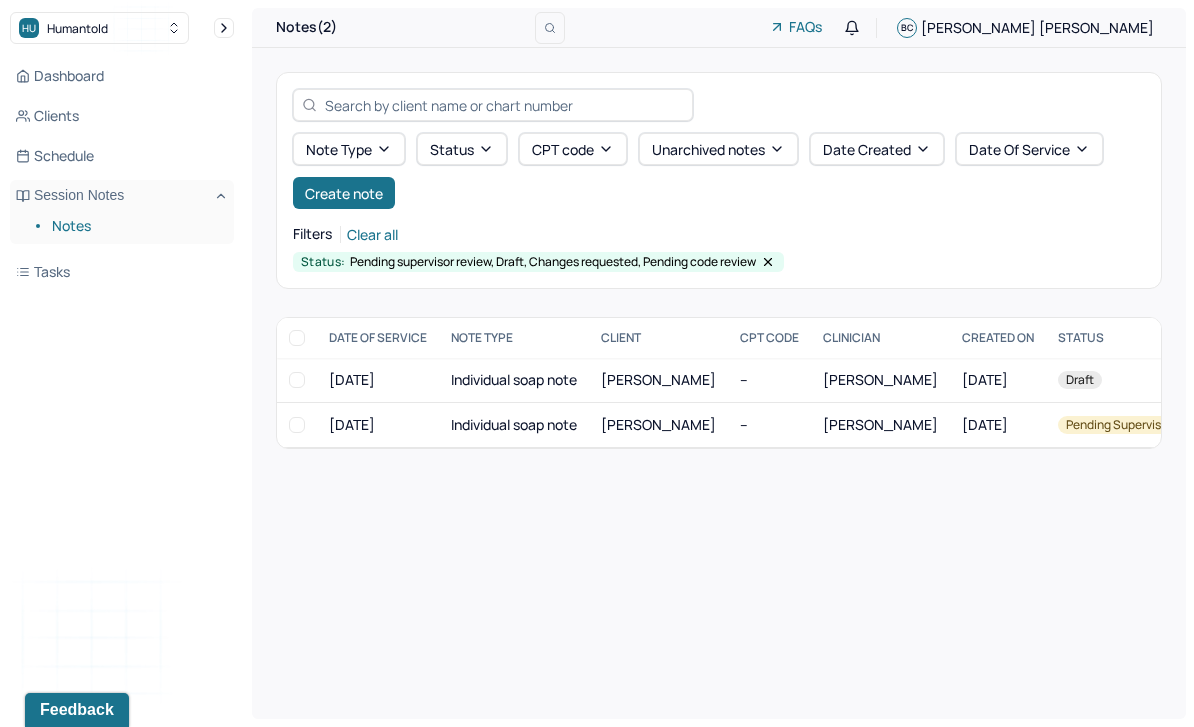 click on "[PERSON_NAME]" at bounding box center [880, 379] 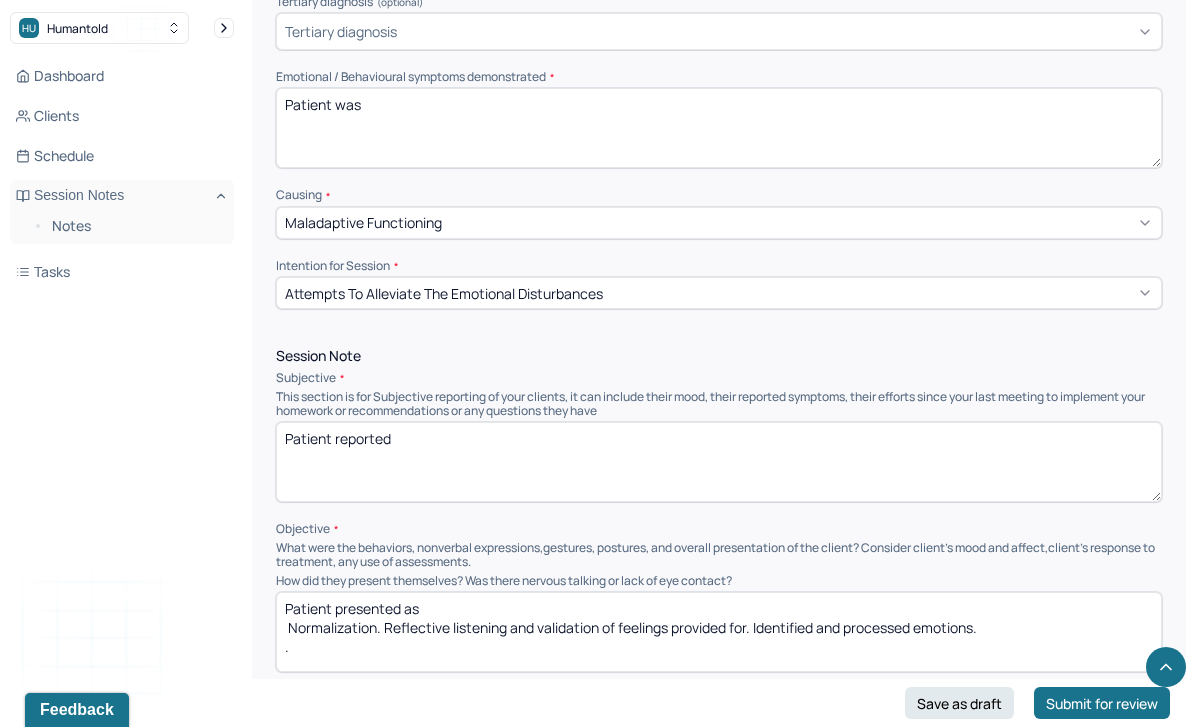 scroll, scrollTop: 899, scrollLeft: 0, axis: vertical 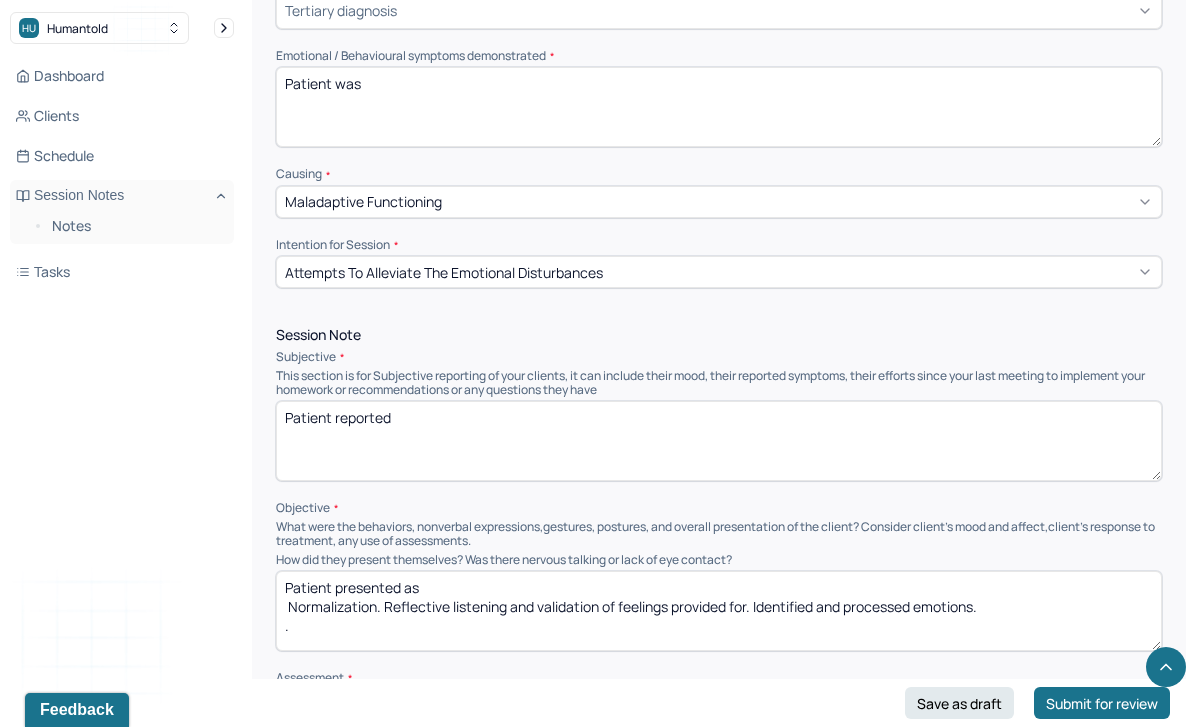 click on "Patient reported" at bounding box center (719, 441) 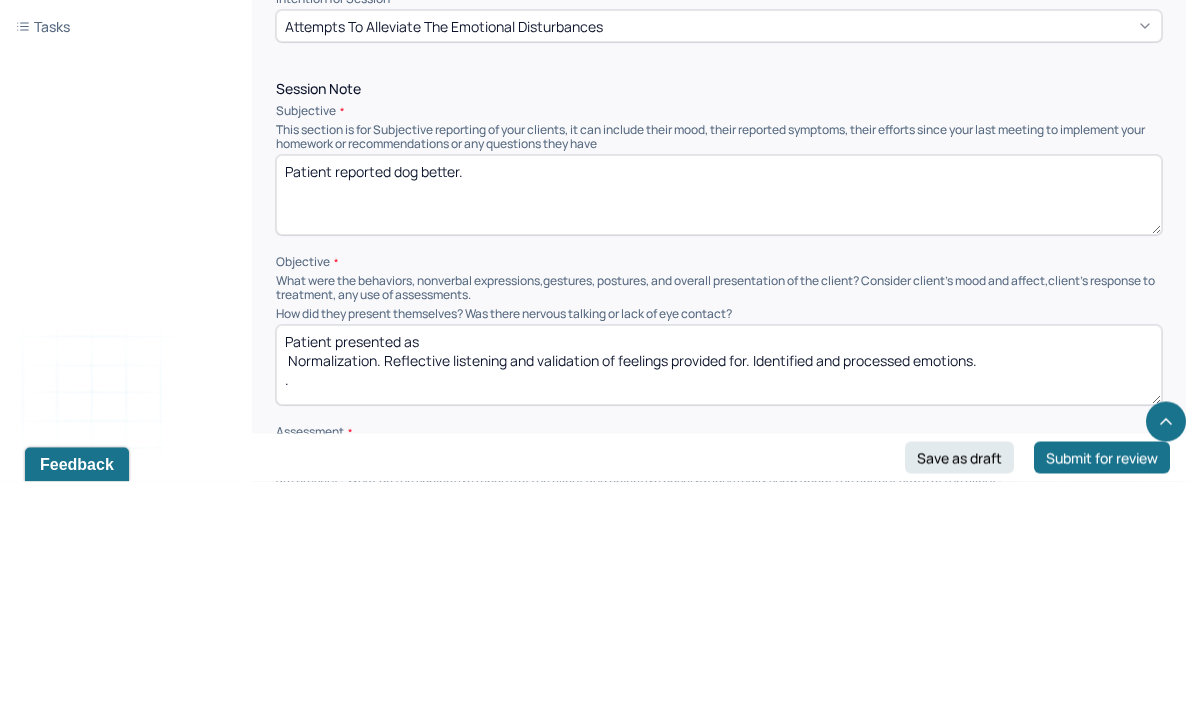 scroll, scrollTop: 1145, scrollLeft: 0, axis: vertical 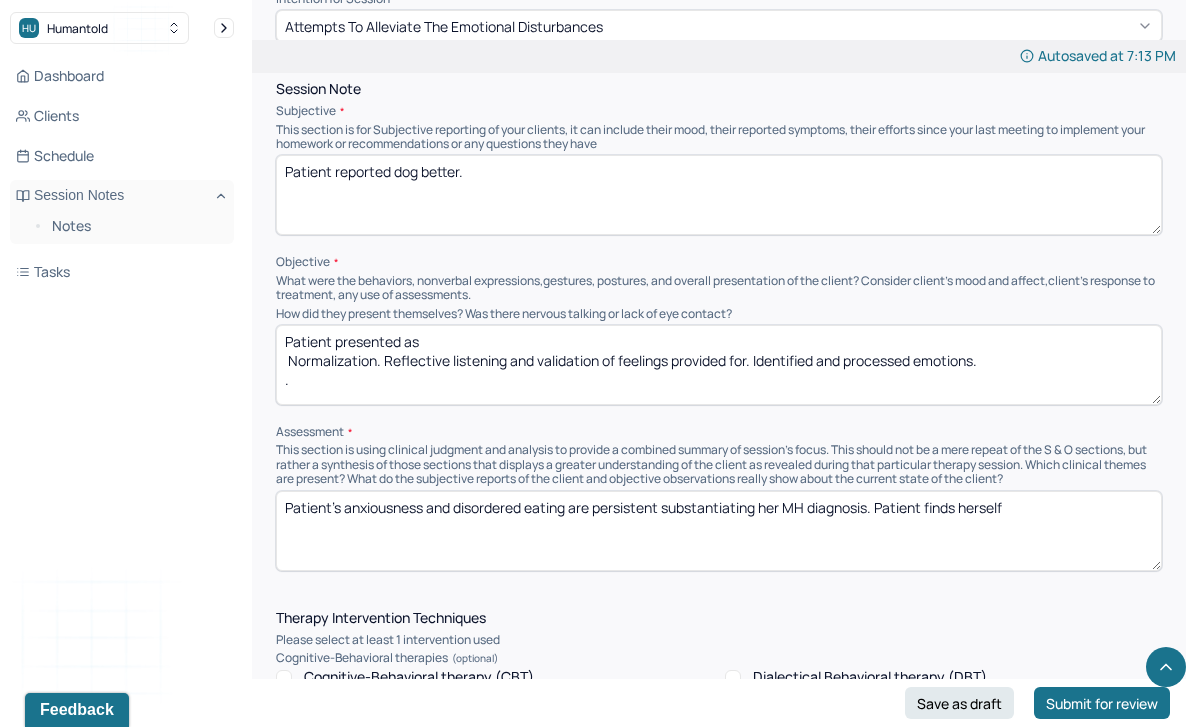 click on "Patient's anxiousness and disordered eating are persistent substantiating her MH diagnosis. Patient finds herself" at bounding box center [719, 531] 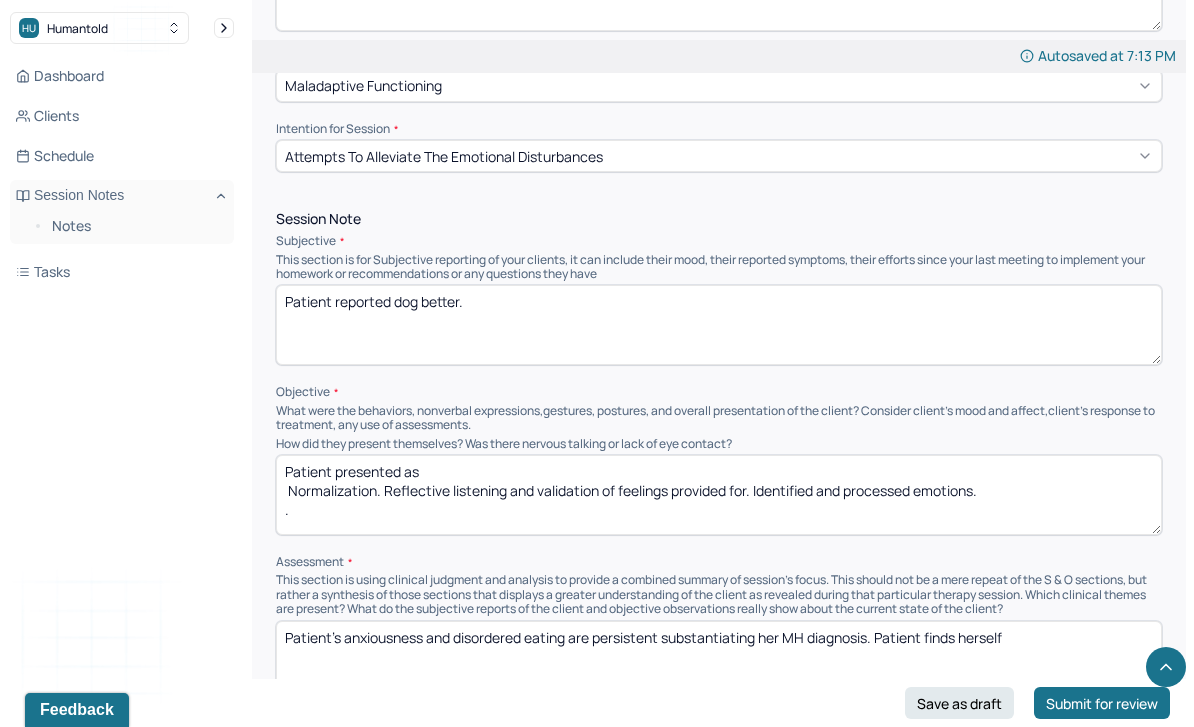 scroll, scrollTop: 977, scrollLeft: 0, axis: vertical 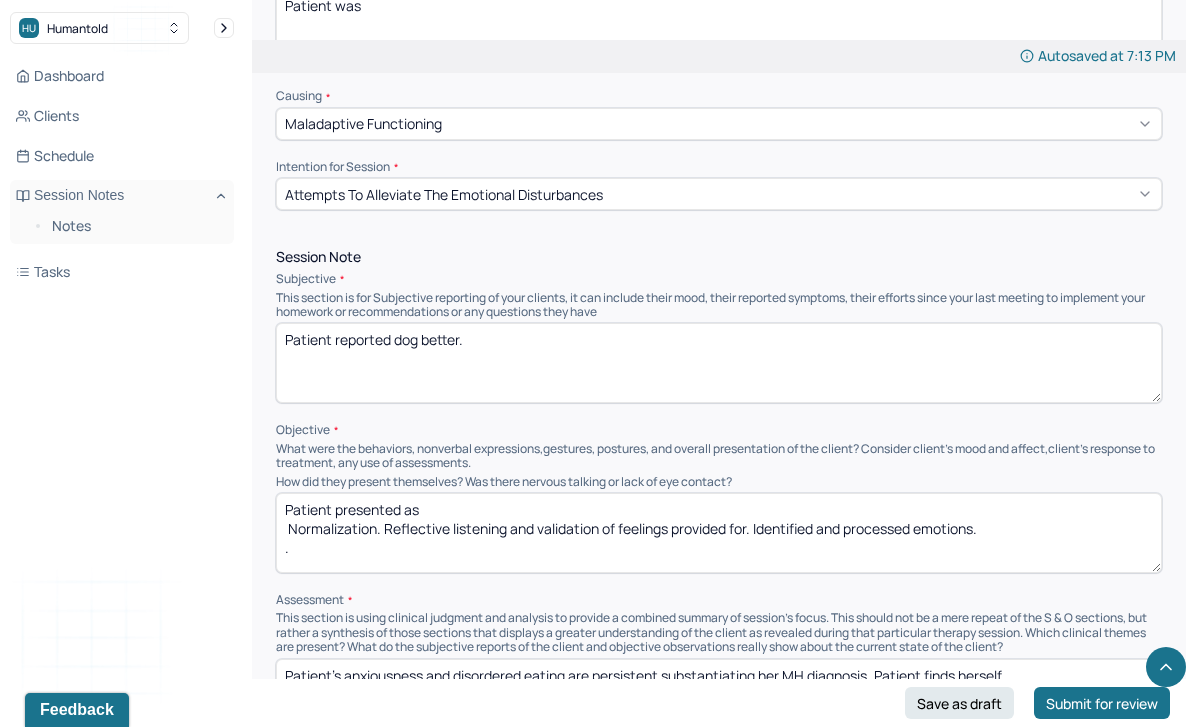 click on "Patient reported dog better." at bounding box center [719, 363] 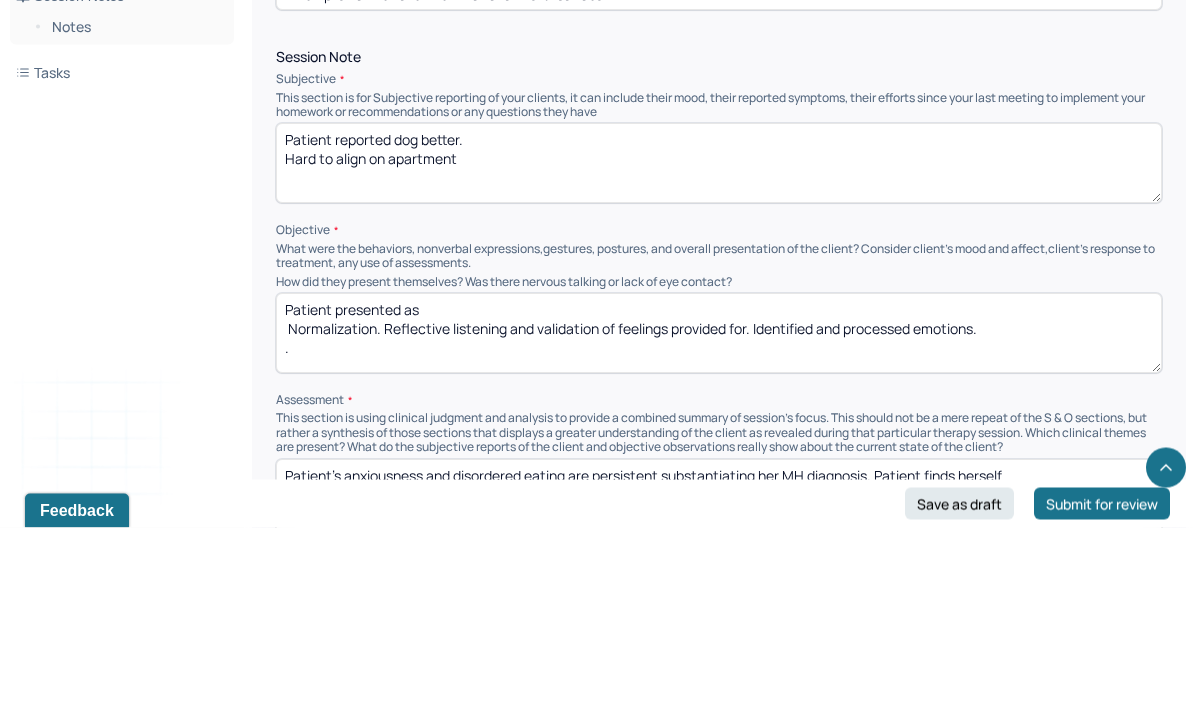 click on "Patient reported dog better.
Hard to align on apartment" at bounding box center (719, 363) 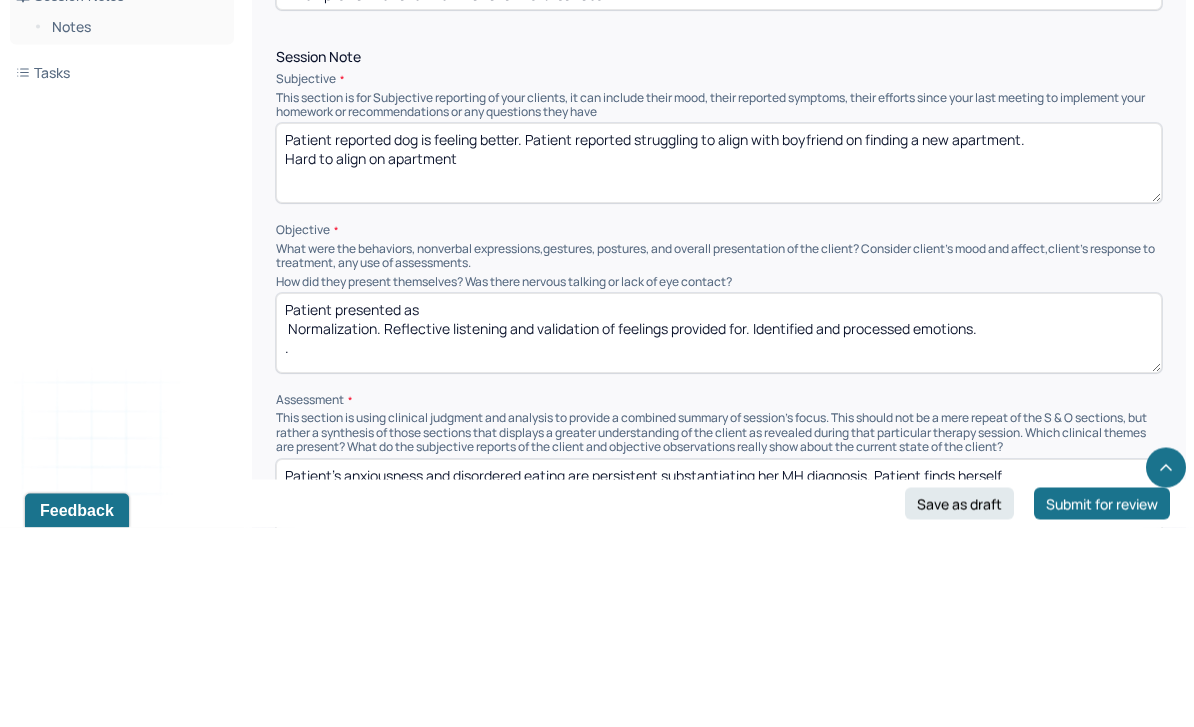 click on "Patient reported dog is feeling better. Patient reported struggling to align with boyfriend on
Hard to align on apartment" at bounding box center (719, 363) 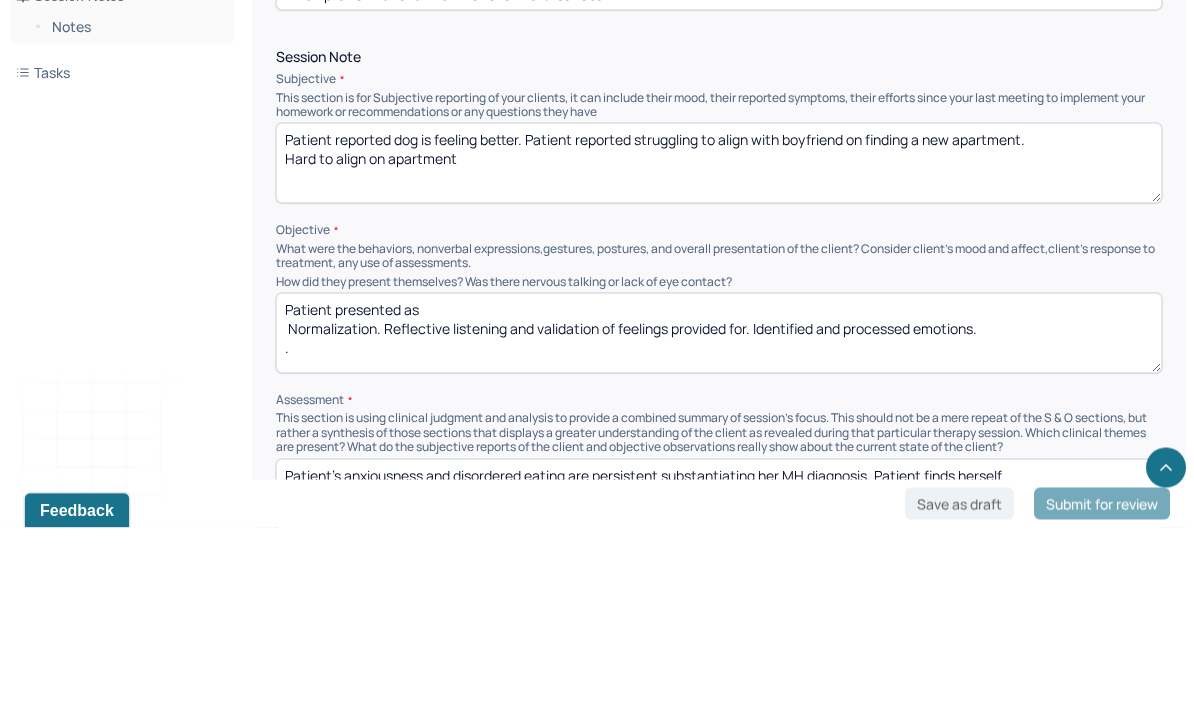 click on "Patient reported dog is feeling better. Patient reported struggling to align with boyfriend on finding a new apartment.
Hard to align on apartment" at bounding box center (719, 363) 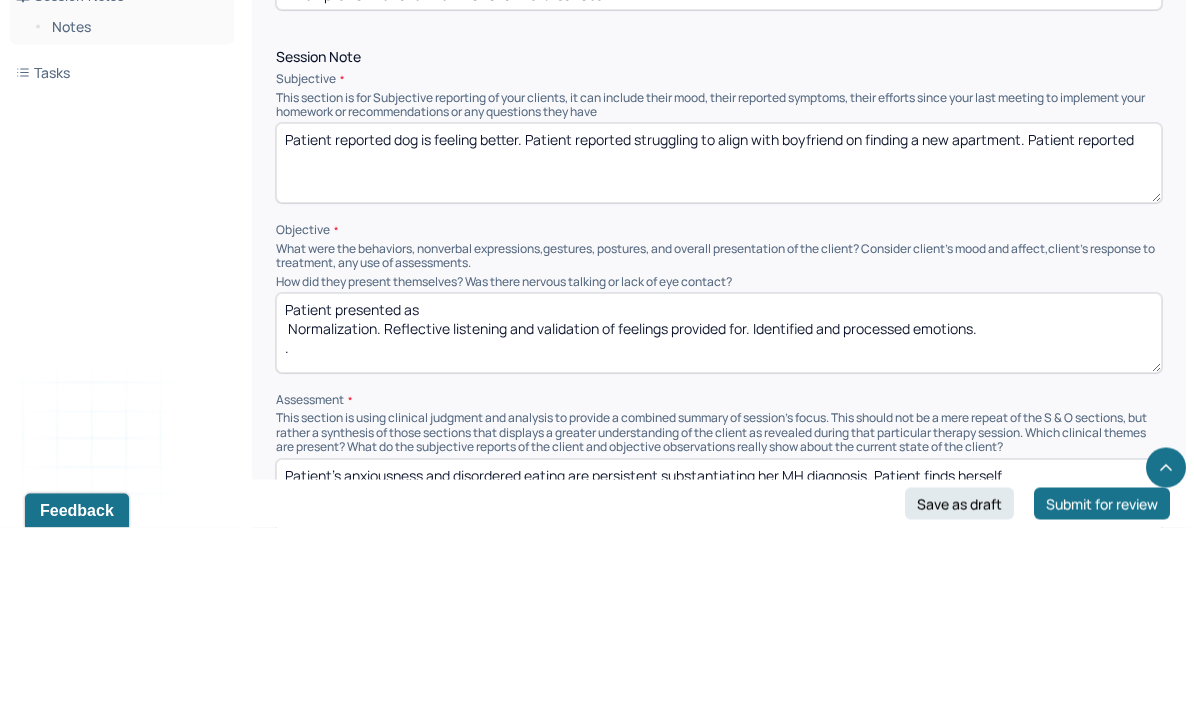 scroll, scrollTop: 1177, scrollLeft: 0, axis: vertical 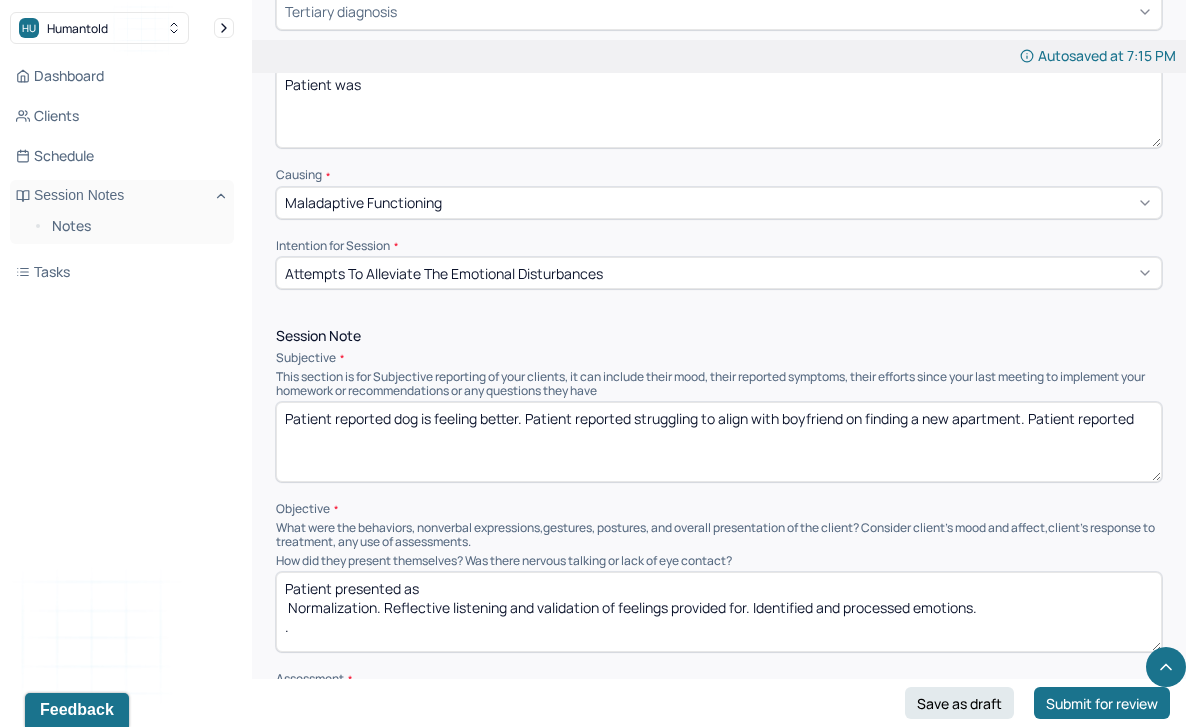 type on "Patient reported dog is feeling better. Patient reported struggling to align with boyfriend on finding a new apartment. Patient reported" 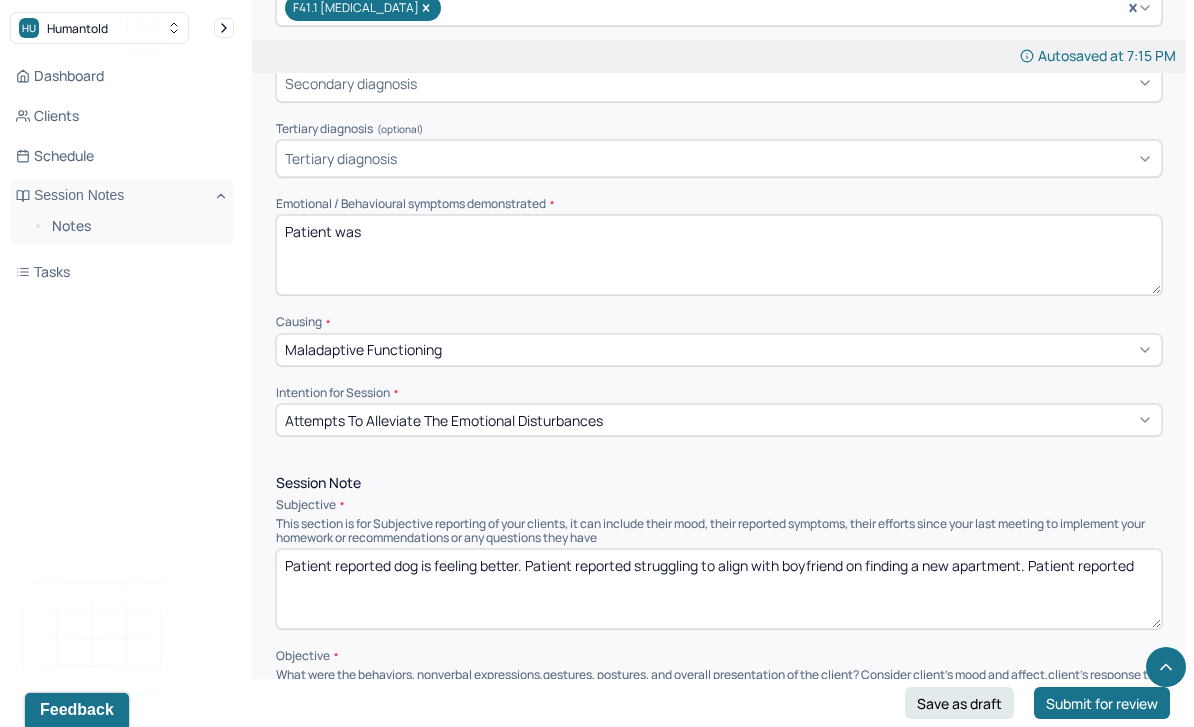 scroll, scrollTop: 640, scrollLeft: 0, axis: vertical 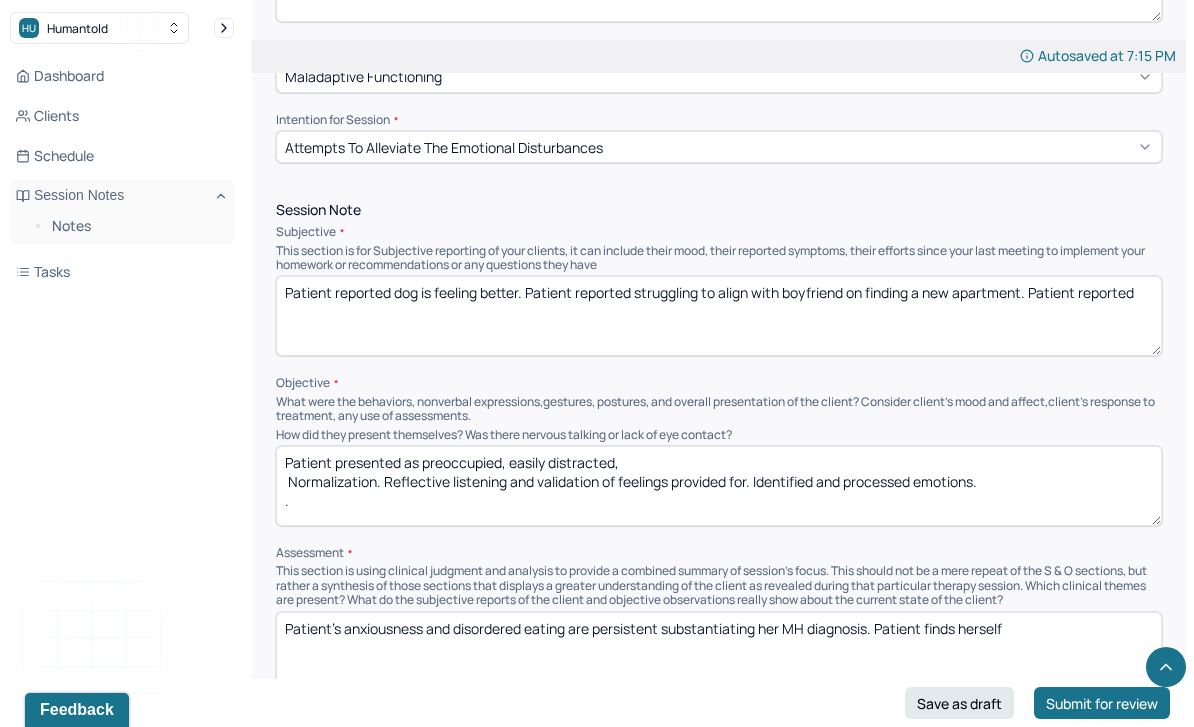 click on "Patient reported dog is feeling better. Patient reported struggling to align with boyfriend on finding a new apartment. Patient reported" at bounding box center (719, 316) 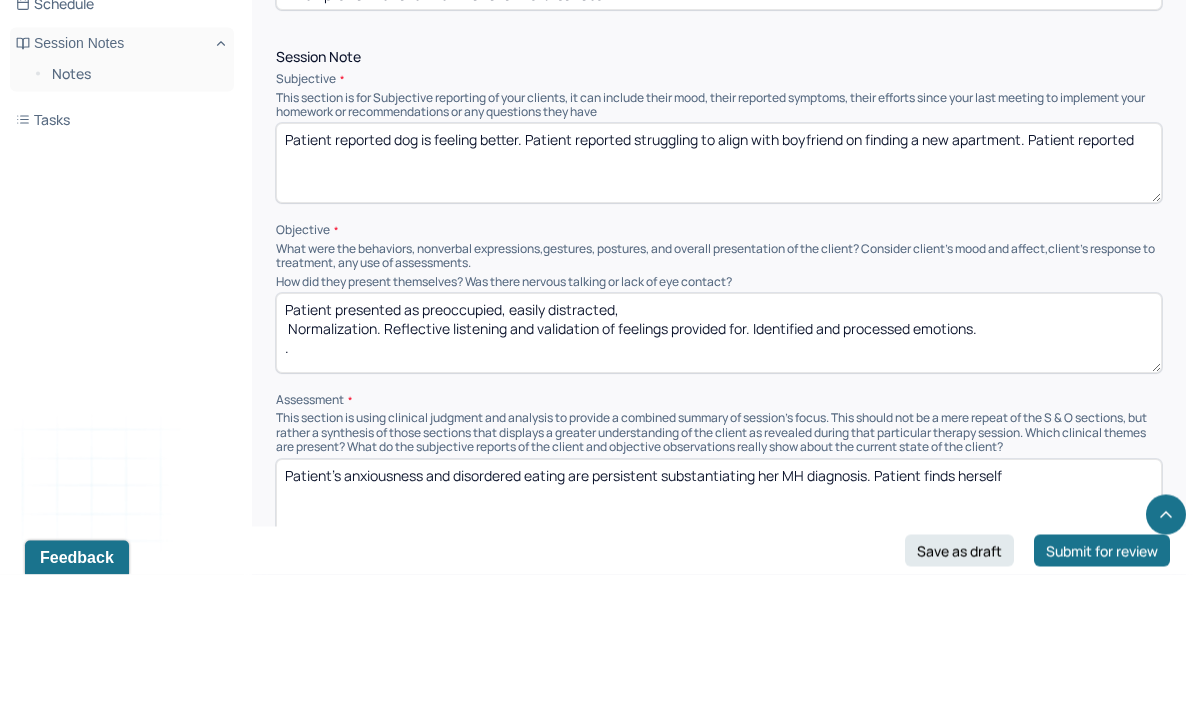 scroll, scrollTop: 1177, scrollLeft: 0, axis: vertical 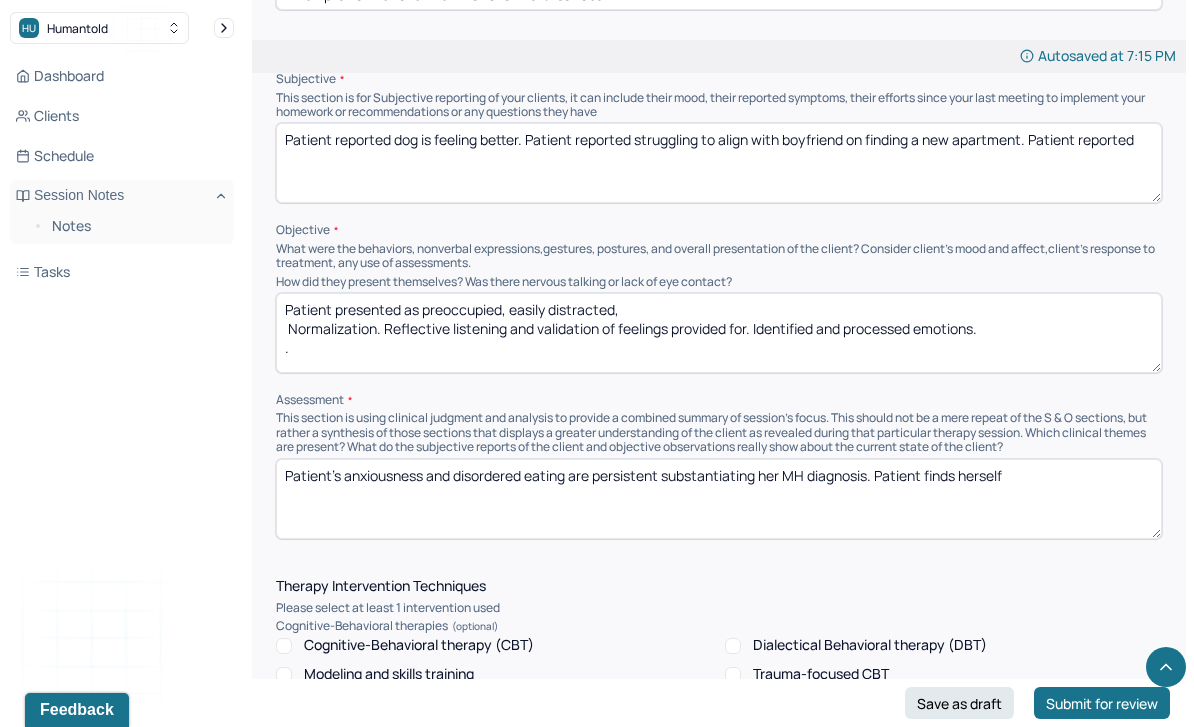 click on "Patient presented as preoccupied, easily distracted,
Normalization. Reflective listening and validation of feelings provided for. Identified and processed emotions.
." at bounding box center (719, 333) 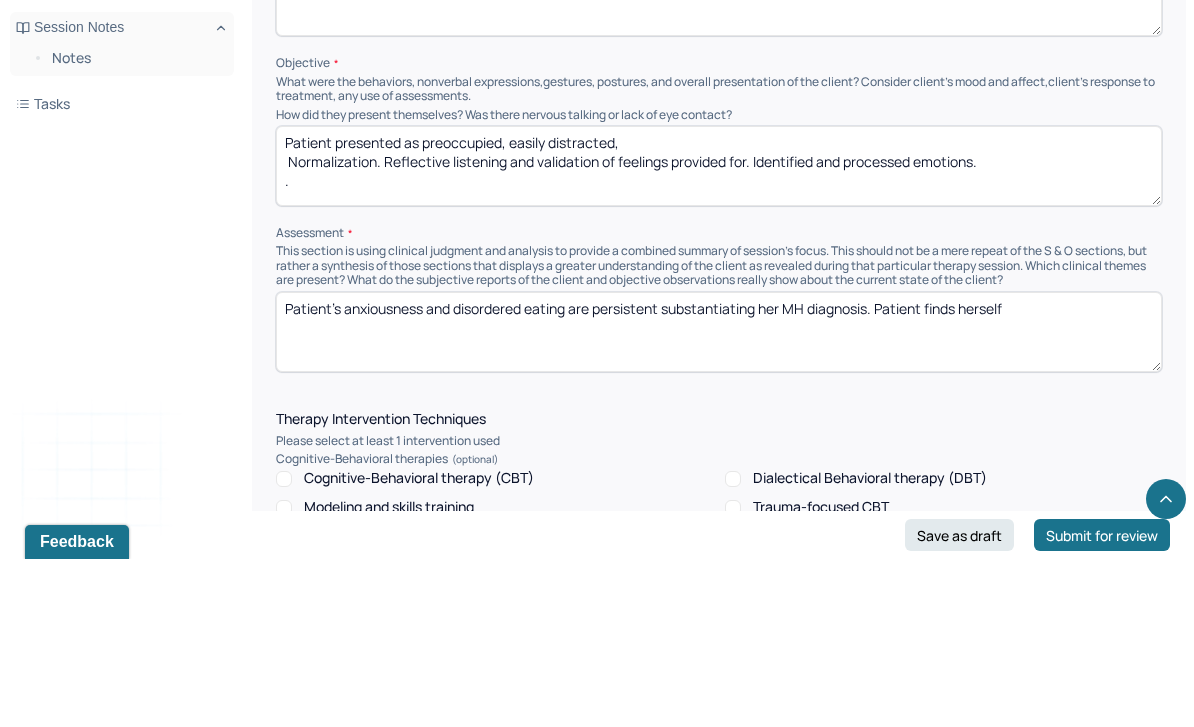 click on "Patient presented as preoccupied, easily distracted,
Normalization. Reflective listening and validation of feelings provided for. Identified and processed emotions.
." at bounding box center (719, 334) 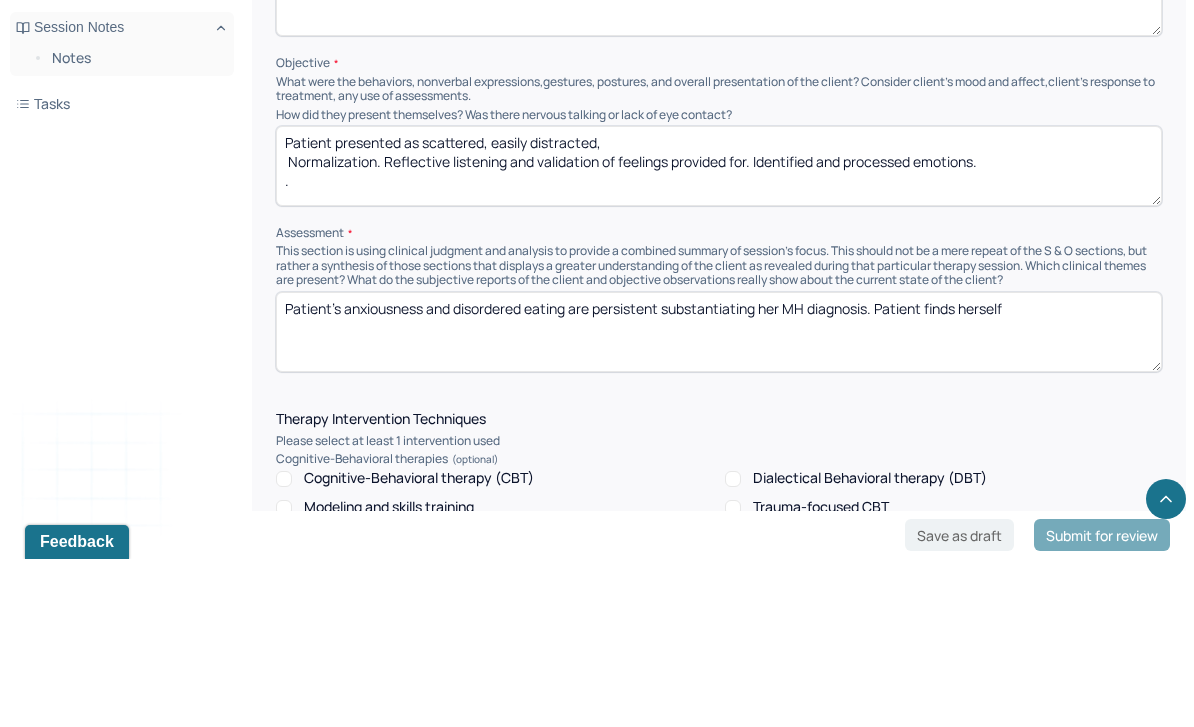 scroll, scrollTop: 1345, scrollLeft: 0, axis: vertical 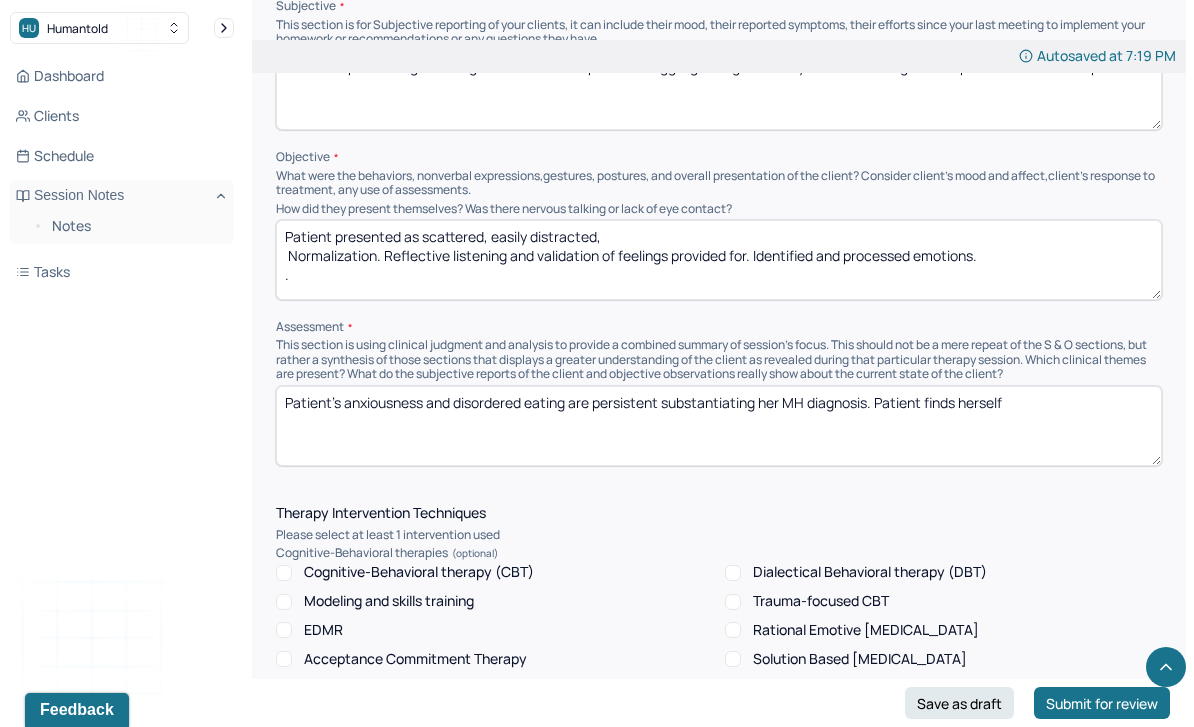 type on "Patient presented as scattered, easily distracted,
Normalization. Reflective listening and validation of feelings provided for. Identified and processed emotions.
." 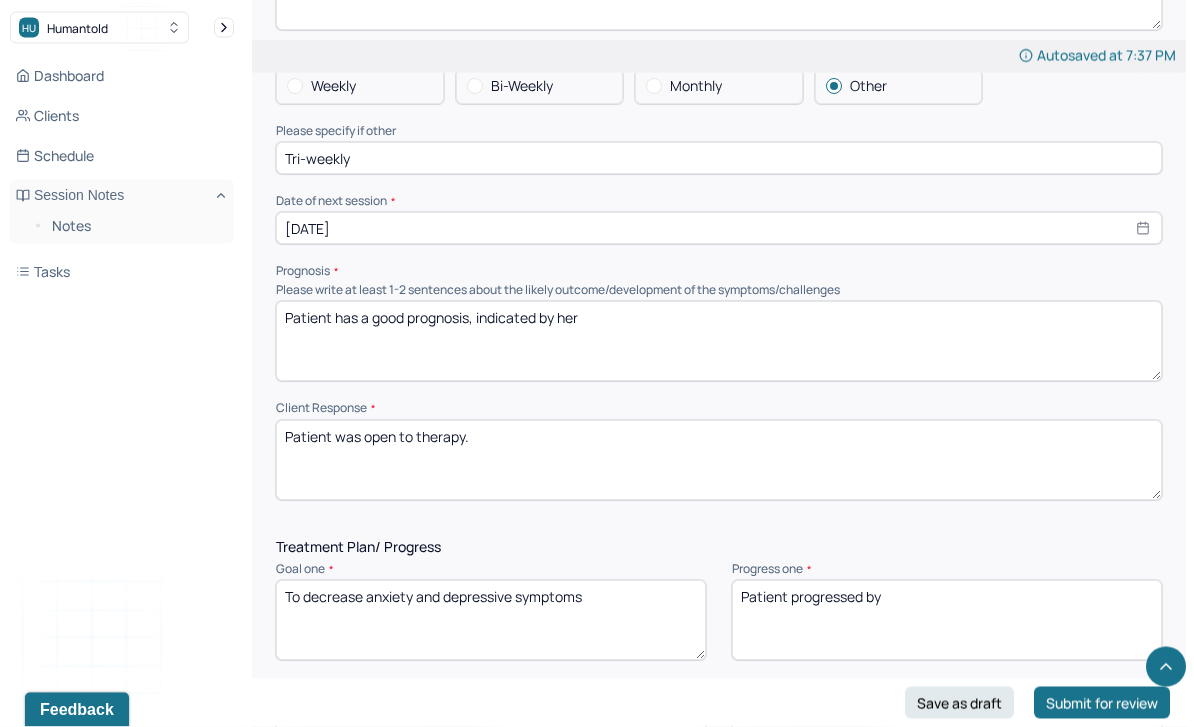 scroll, scrollTop: 2379, scrollLeft: 0, axis: vertical 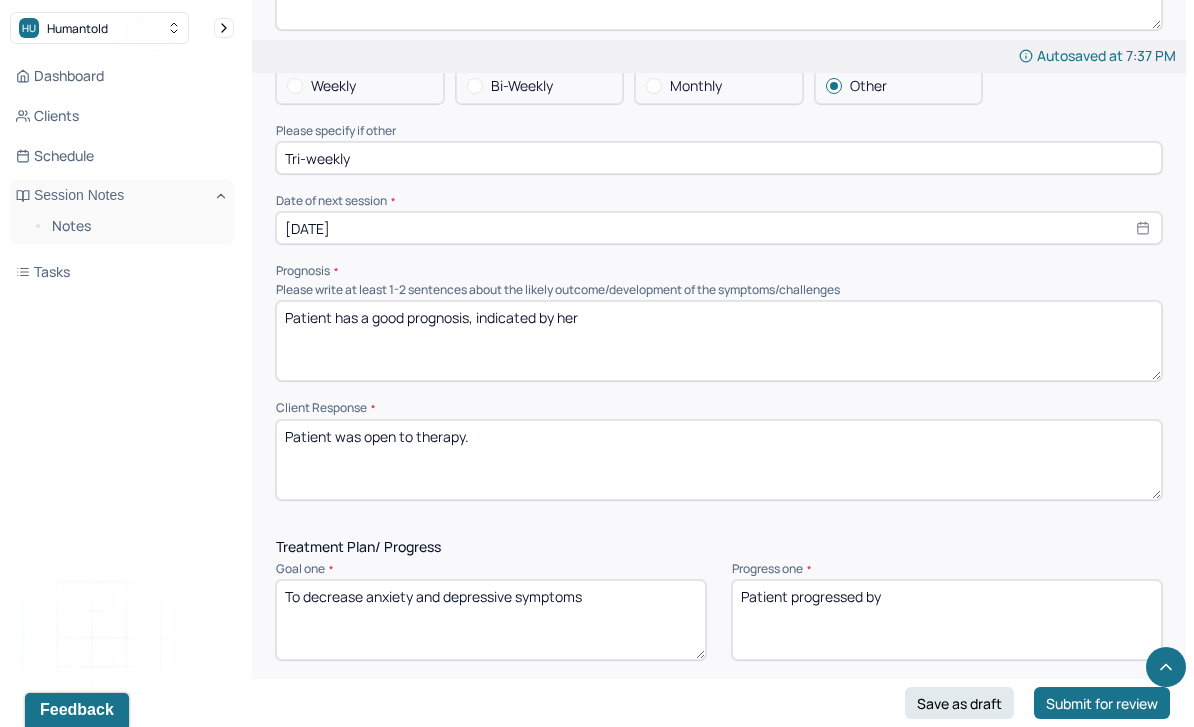 type on "Patient's anxiousness and disordered eating are persistent substantiating her MH diagnosis. Patient finds herself
Clinician explored patient ‘s stressors and feelings via reflection of feeling using person-centered approaches." 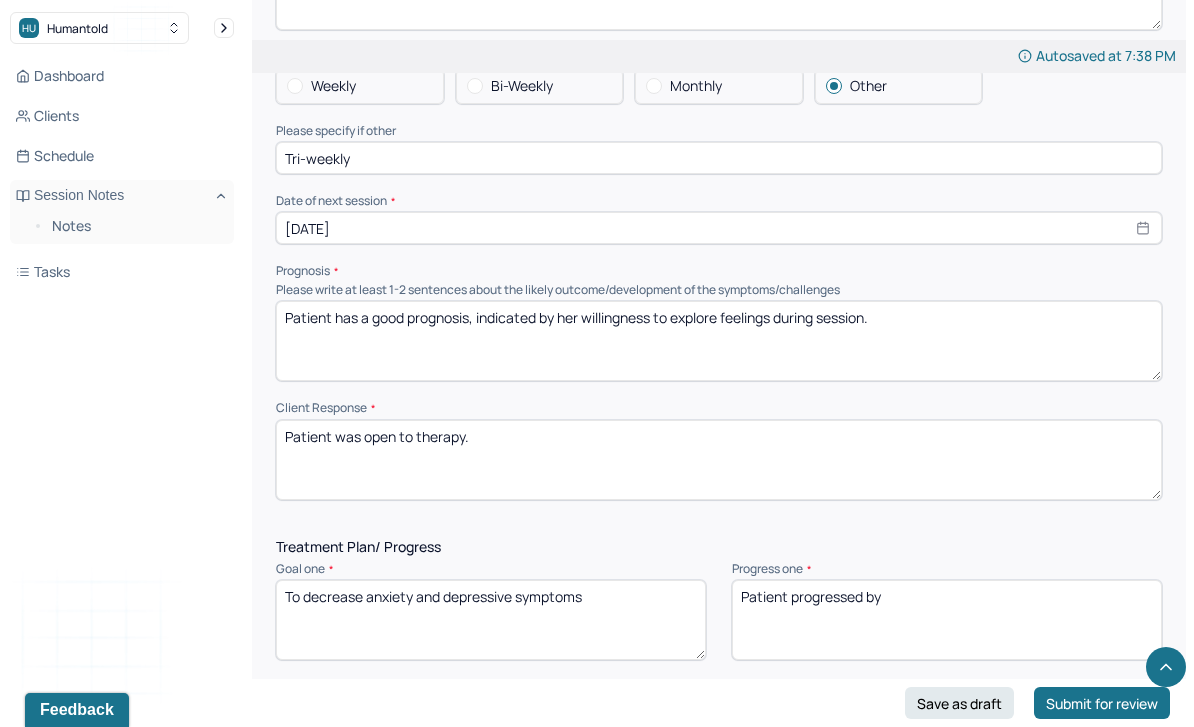 type on "Patient has a good prognosis, indicated by her willingness to explore feelings during session." 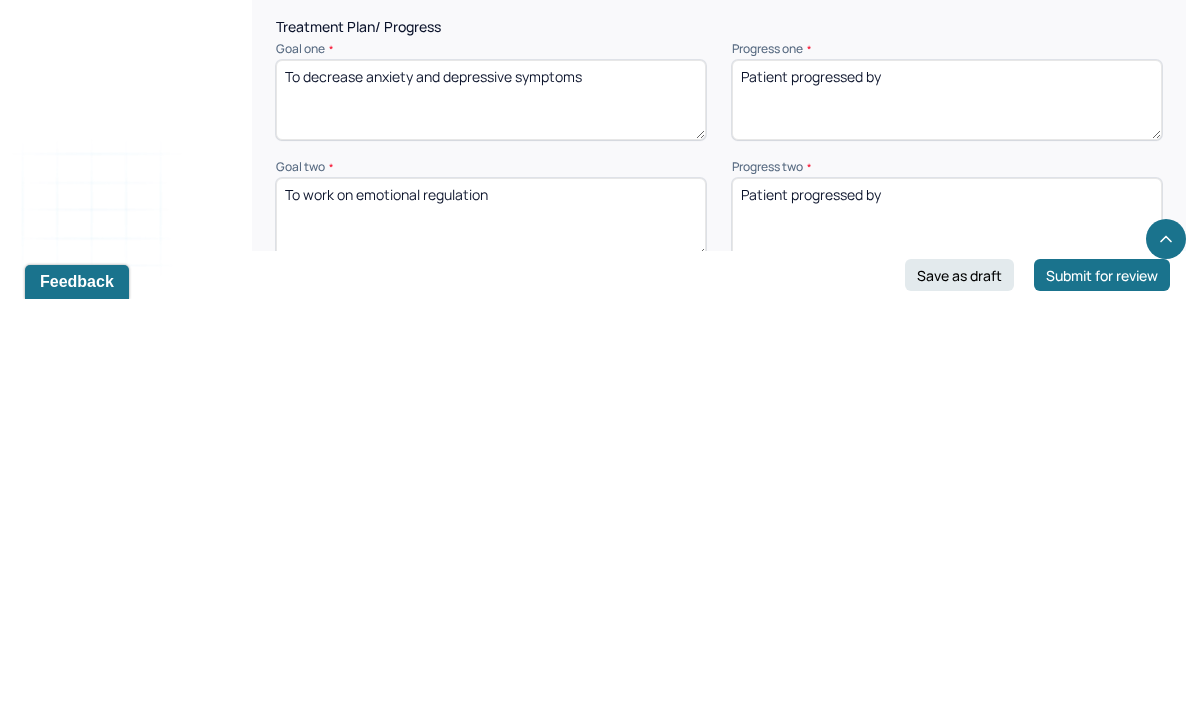 click on "Progress three (optional)" at bounding box center (947, 765) 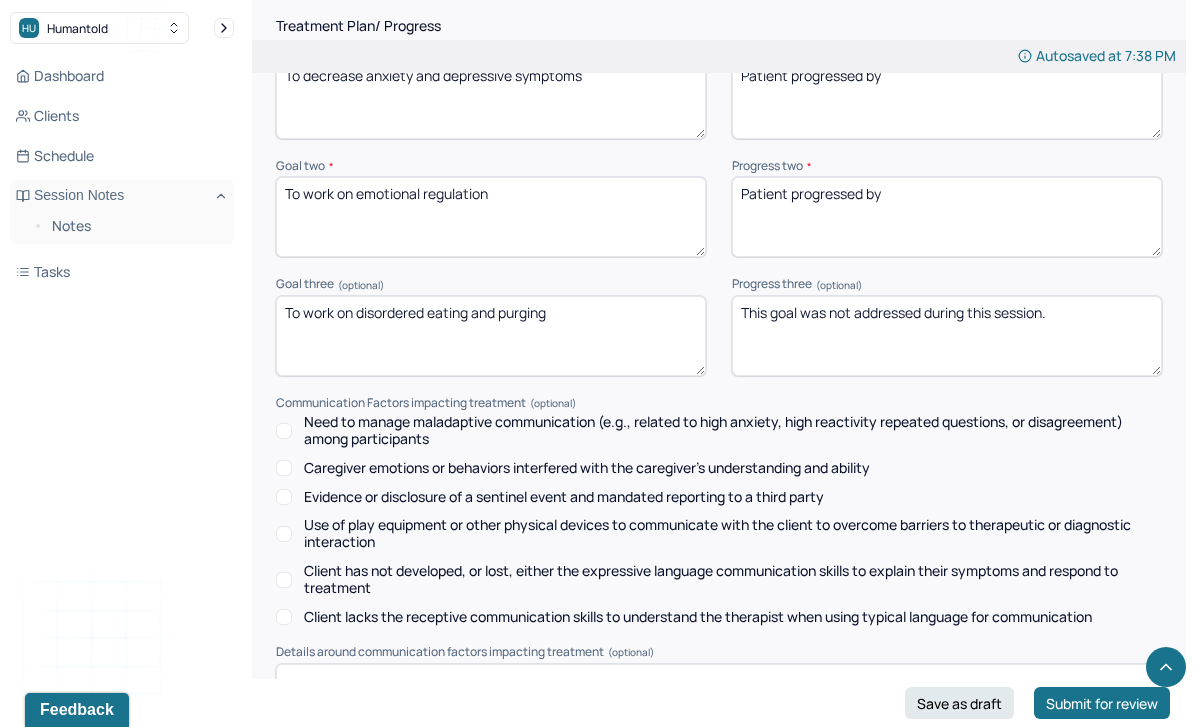 type on "This goal was not addressed during this session." 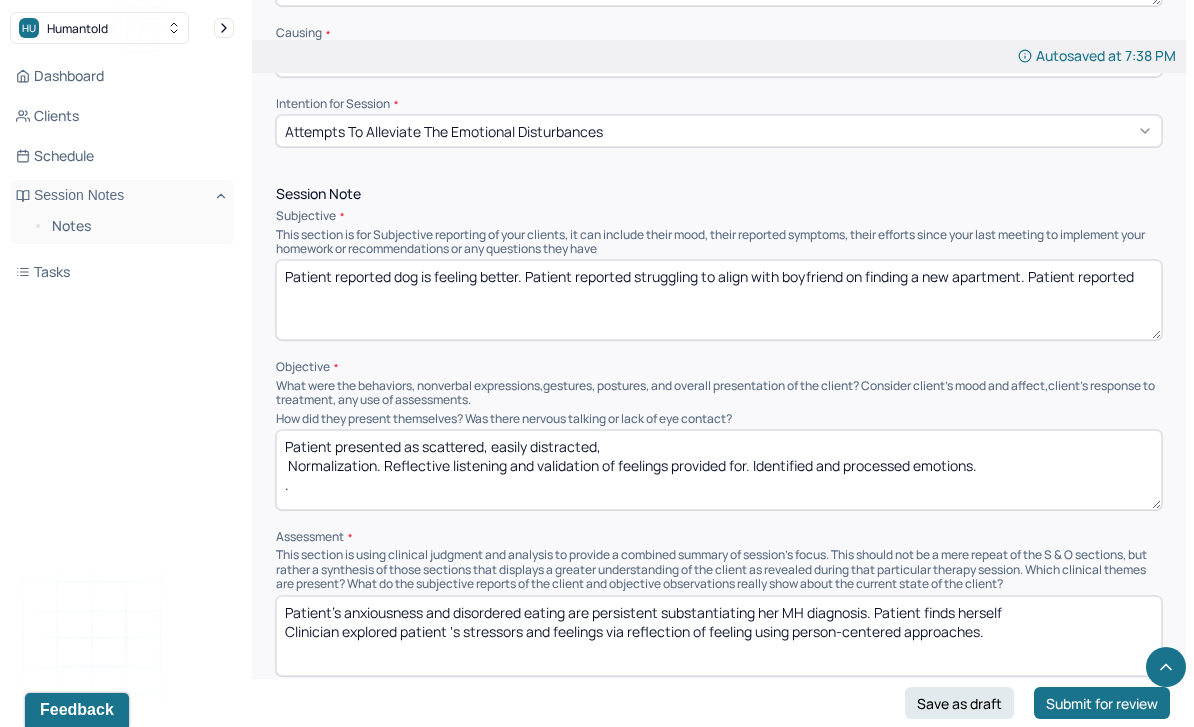 scroll, scrollTop: 876, scrollLeft: 0, axis: vertical 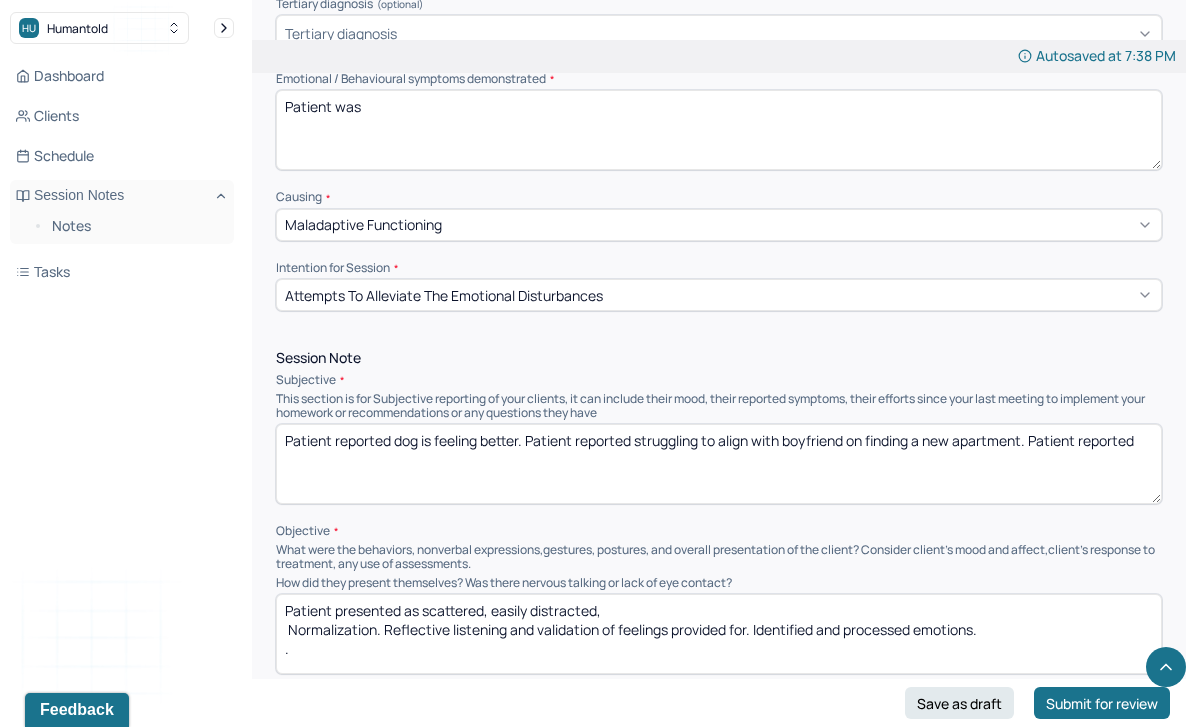 type on "Patient progressed by processing emotions." 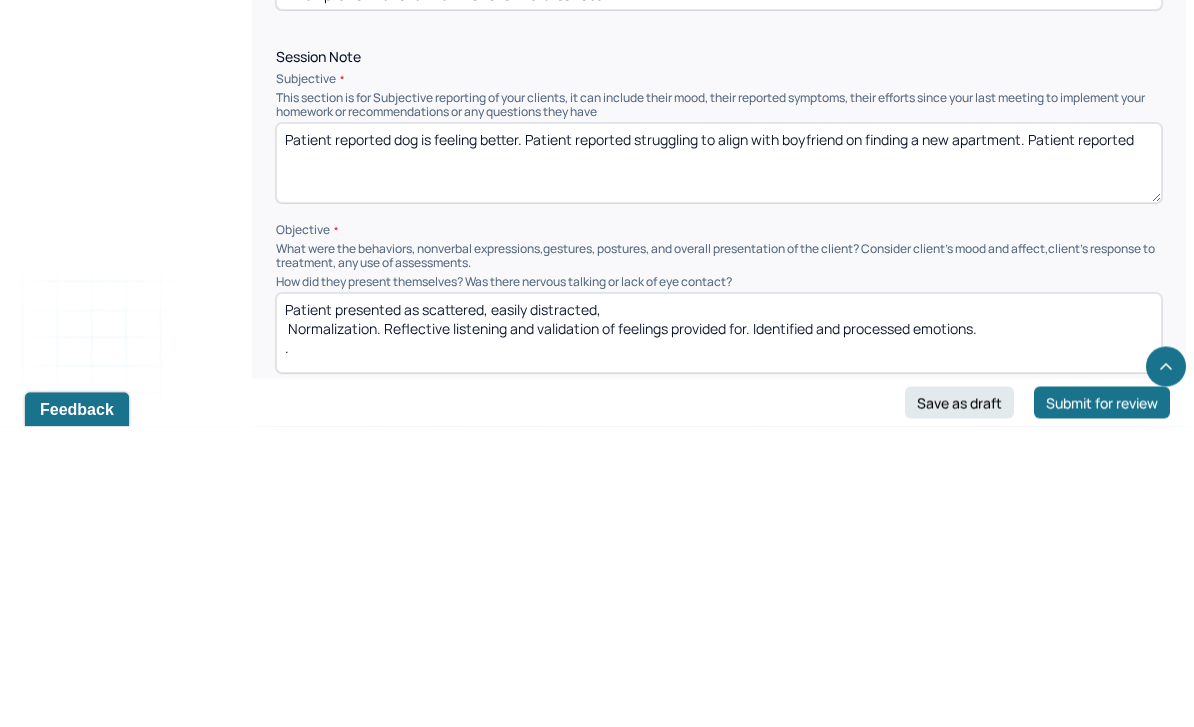 click on "Patient reported dog is feeling better. Patient reported struggling to align with boyfriend on finding a new apartment. Patient reported" at bounding box center (719, 464) 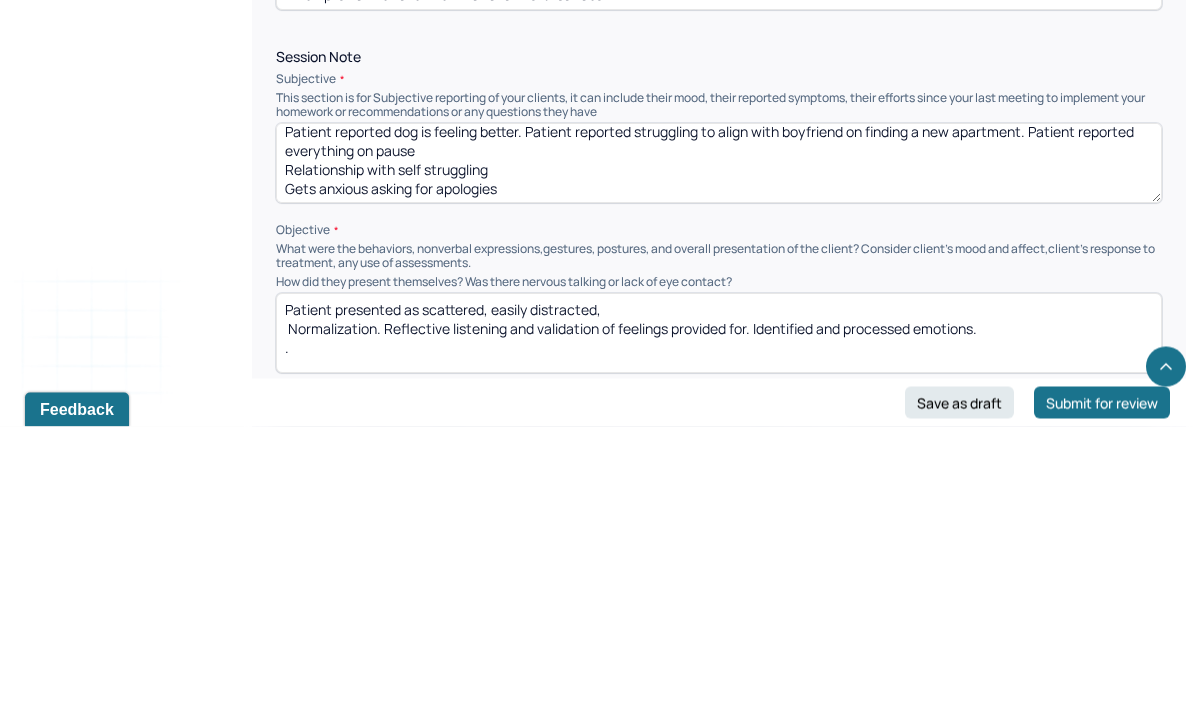 scroll, scrollTop: 28, scrollLeft: 0, axis: vertical 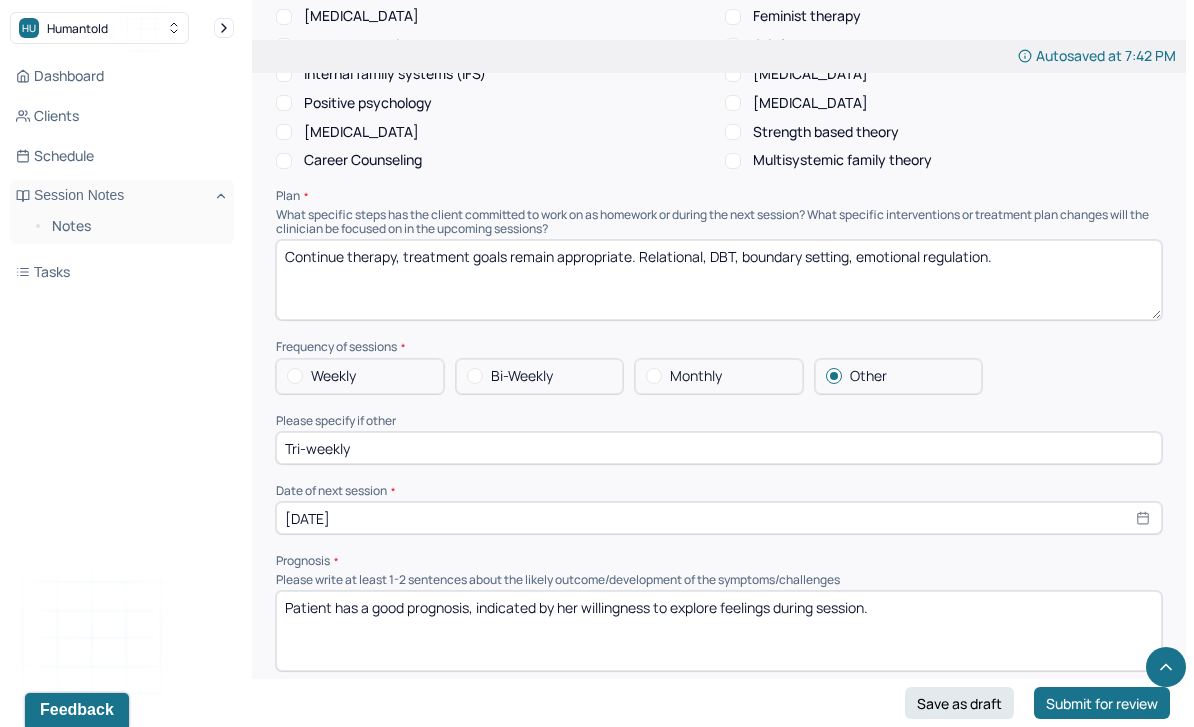 type on "Patient reported dog is feeling better. Patient reported struggling to align with boyfriend on finding a new apartment. Patient reported  everything on pause
Relationship with self struggling
Gets anxious asking for apologies" 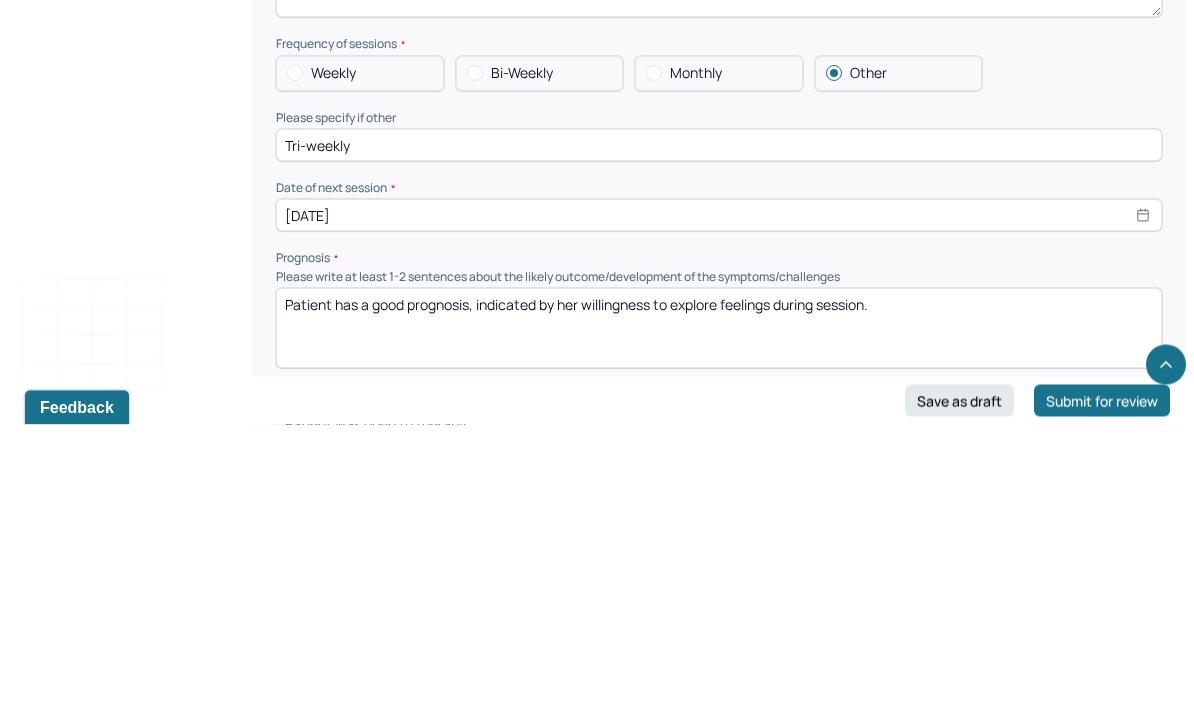 select on "7" 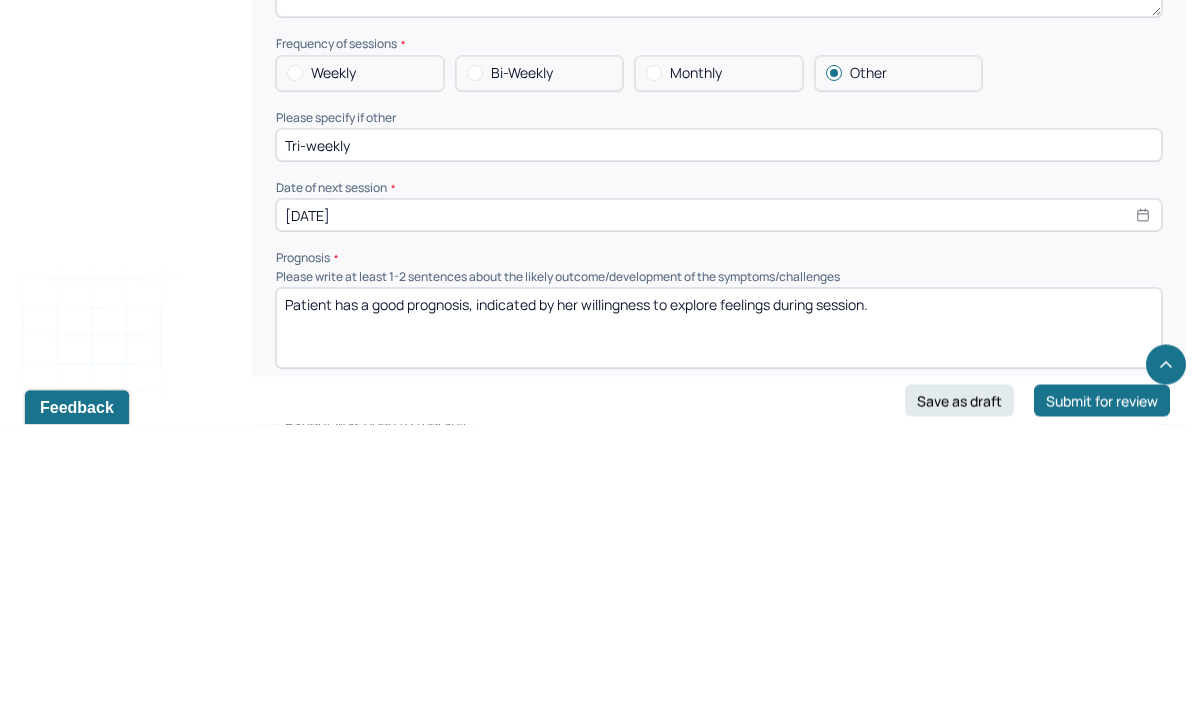select on "2025" 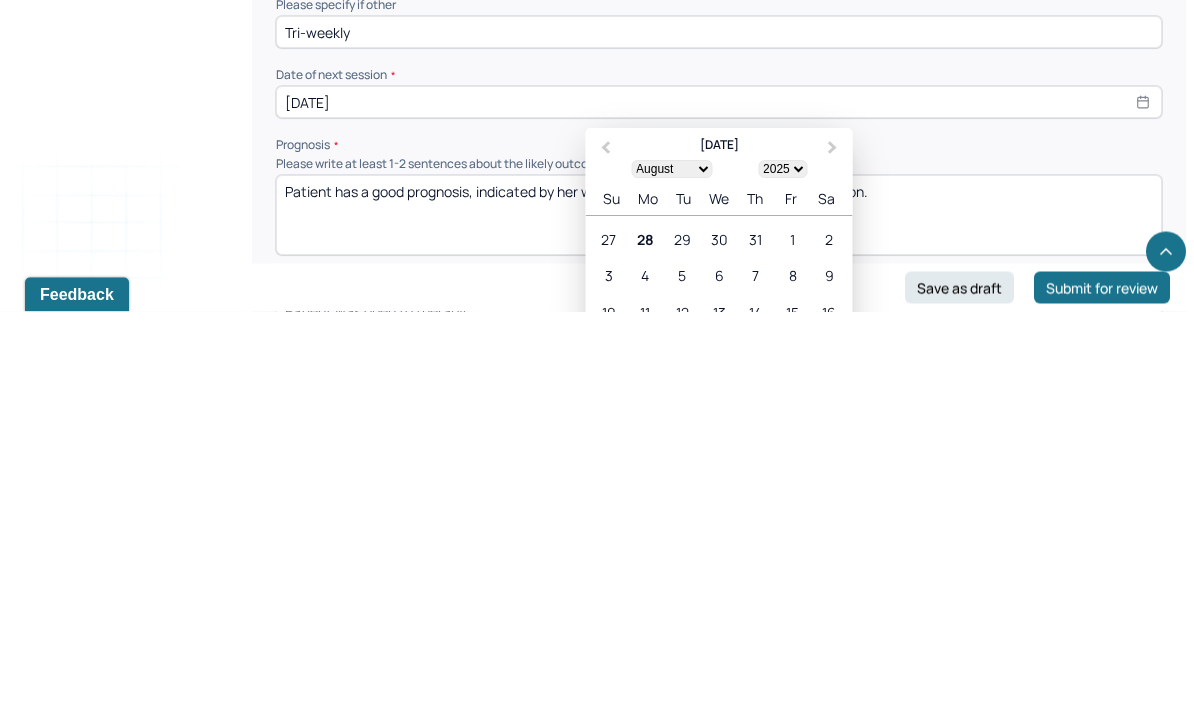 scroll, scrollTop: 2107, scrollLeft: 0, axis: vertical 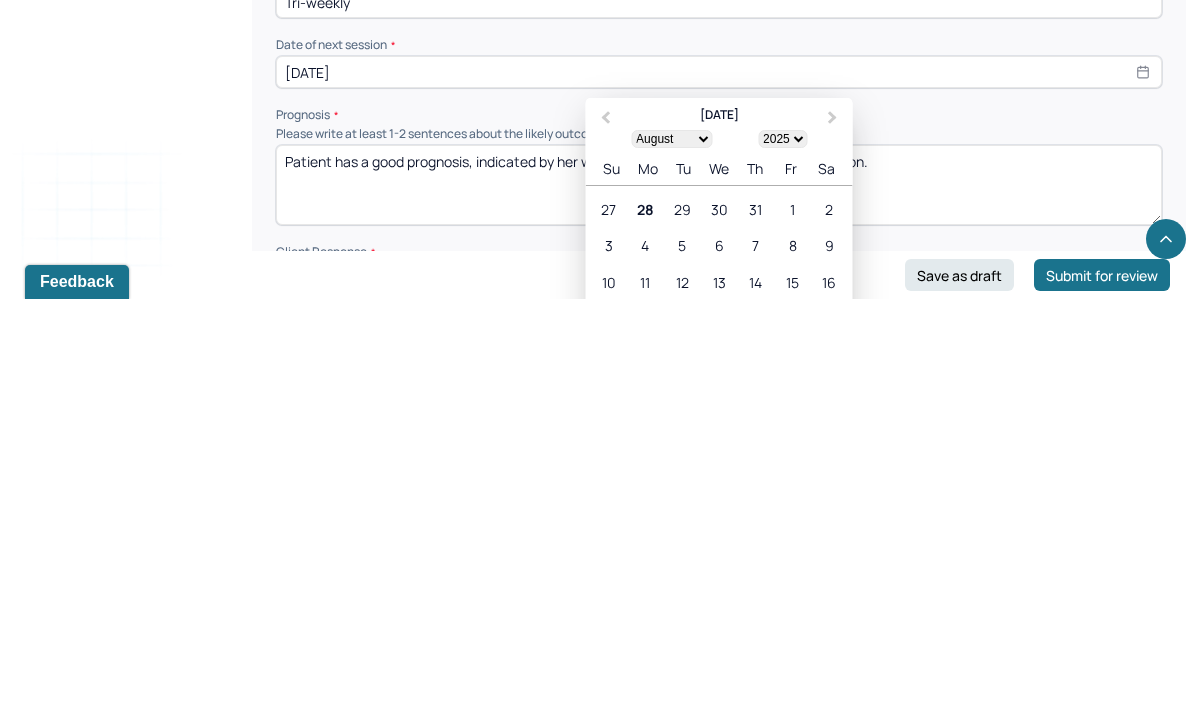 click on "11" at bounding box center [645, 711] 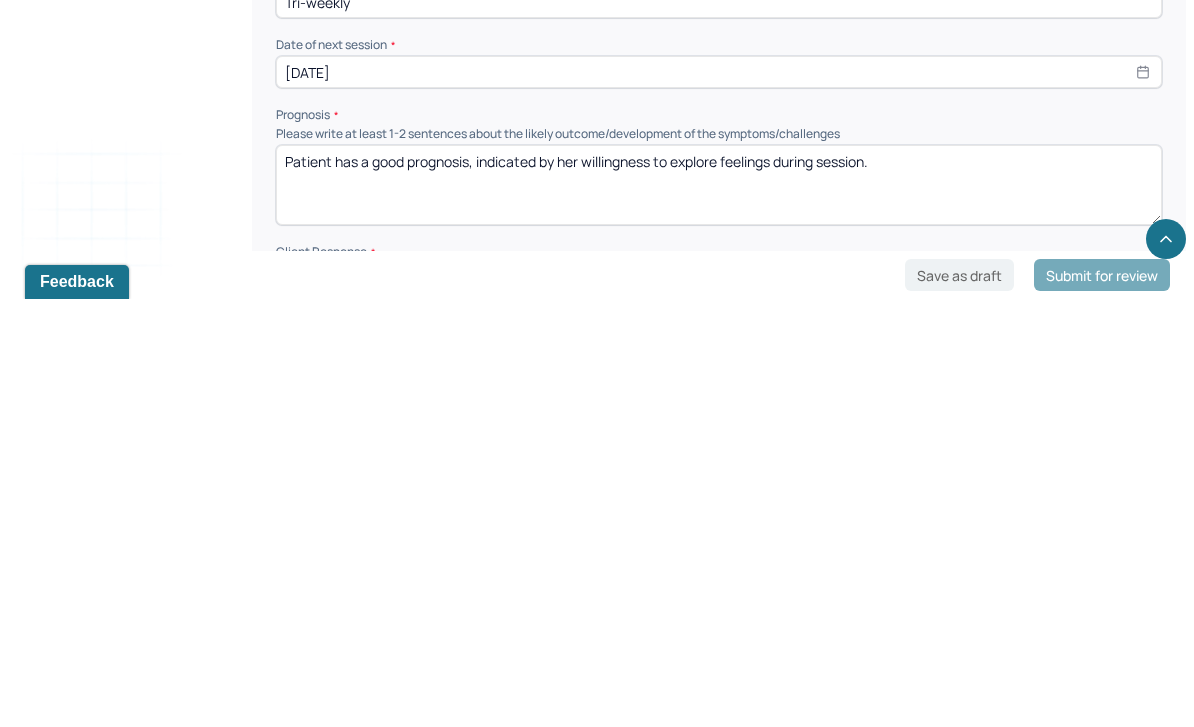 scroll, scrollTop: 2535, scrollLeft: 0, axis: vertical 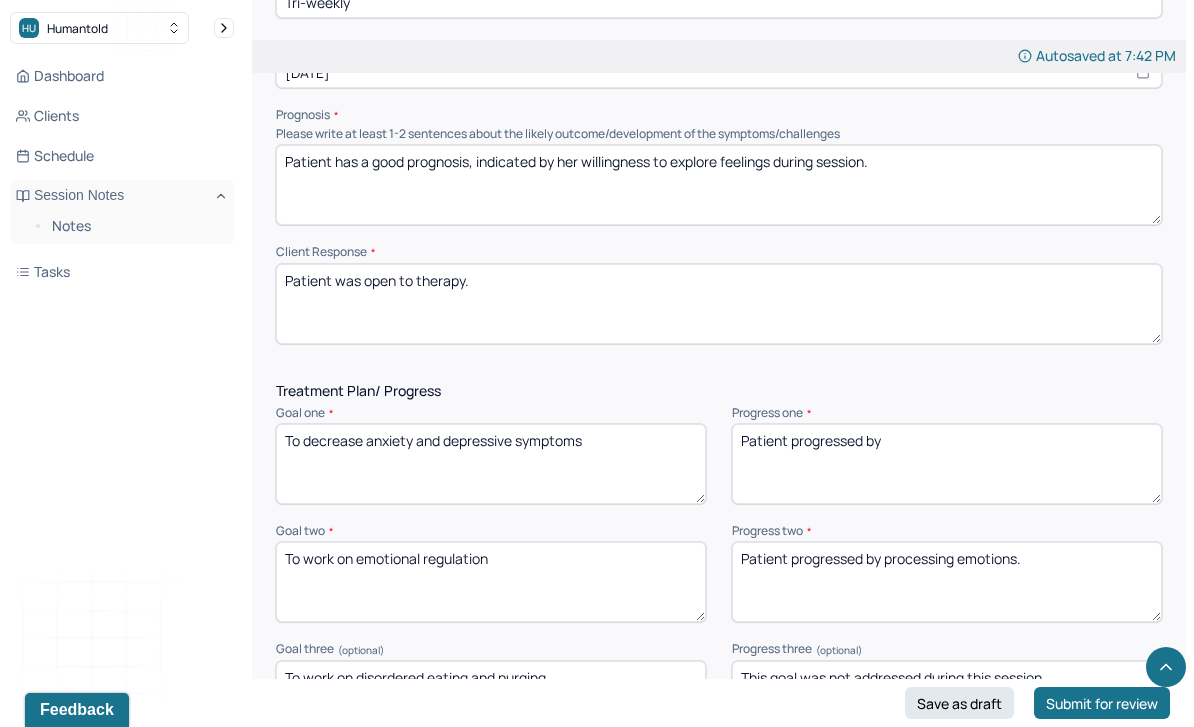 click on "Save as draft" at bounding box center (959, 703) 